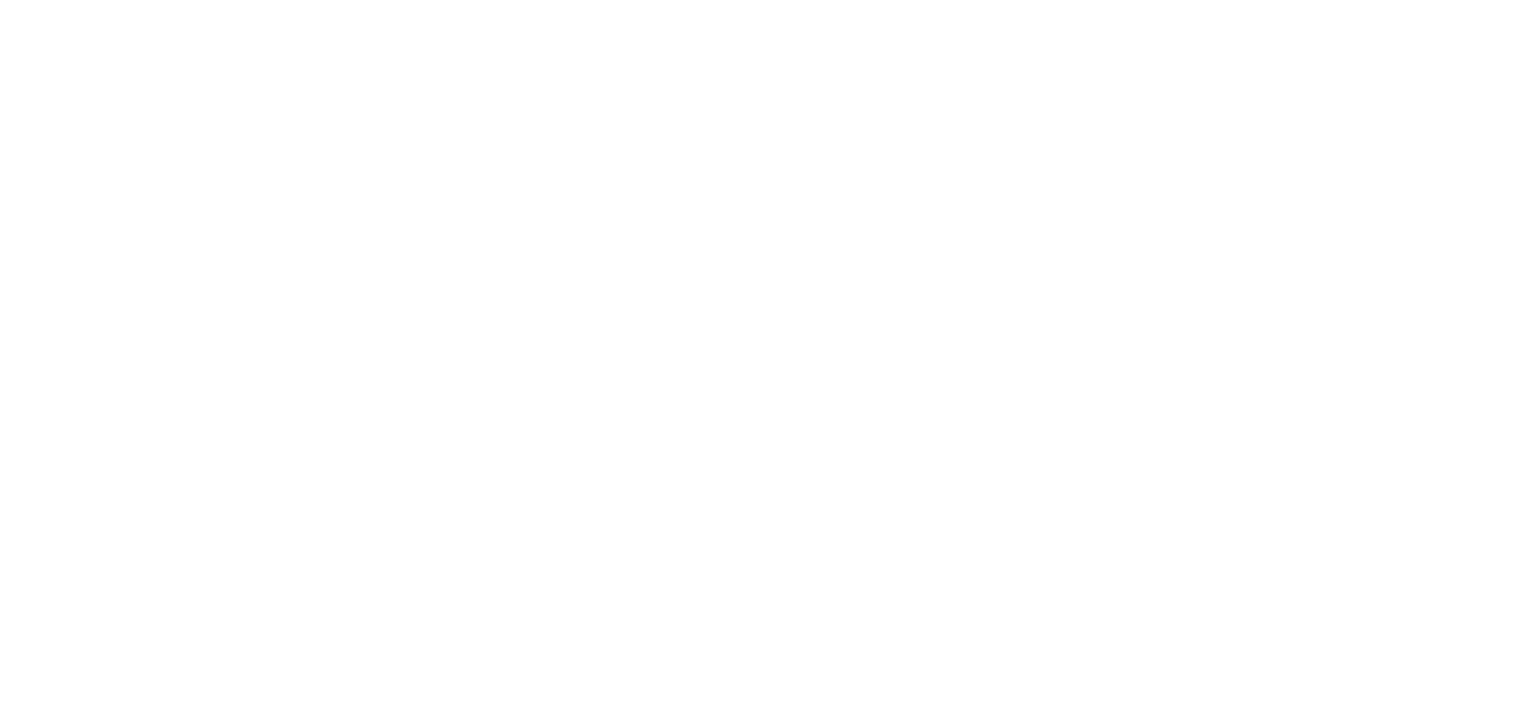 scroll, scrollTop: 0, scrollLeft: 0, axis: both 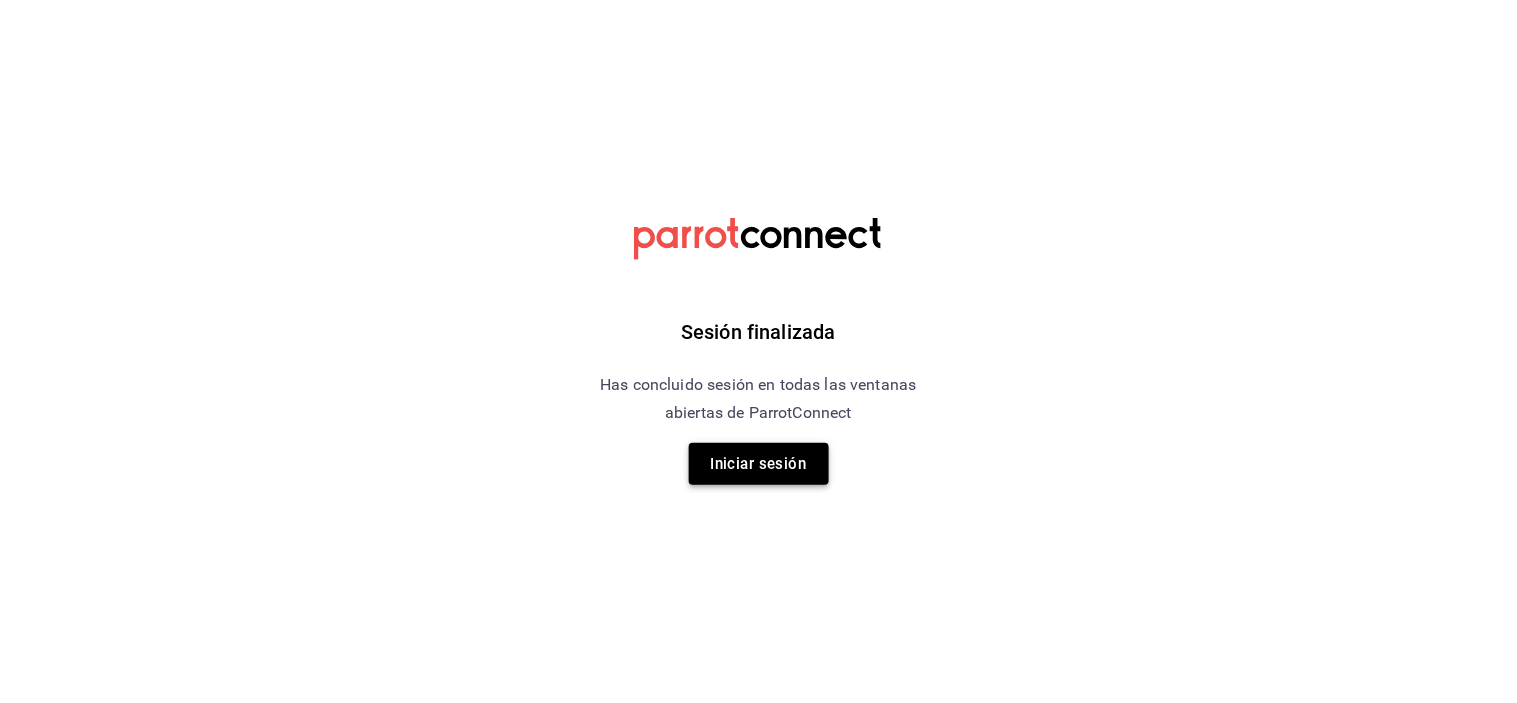 click on "Iniciar sesión" at bounding box center (759, 464) 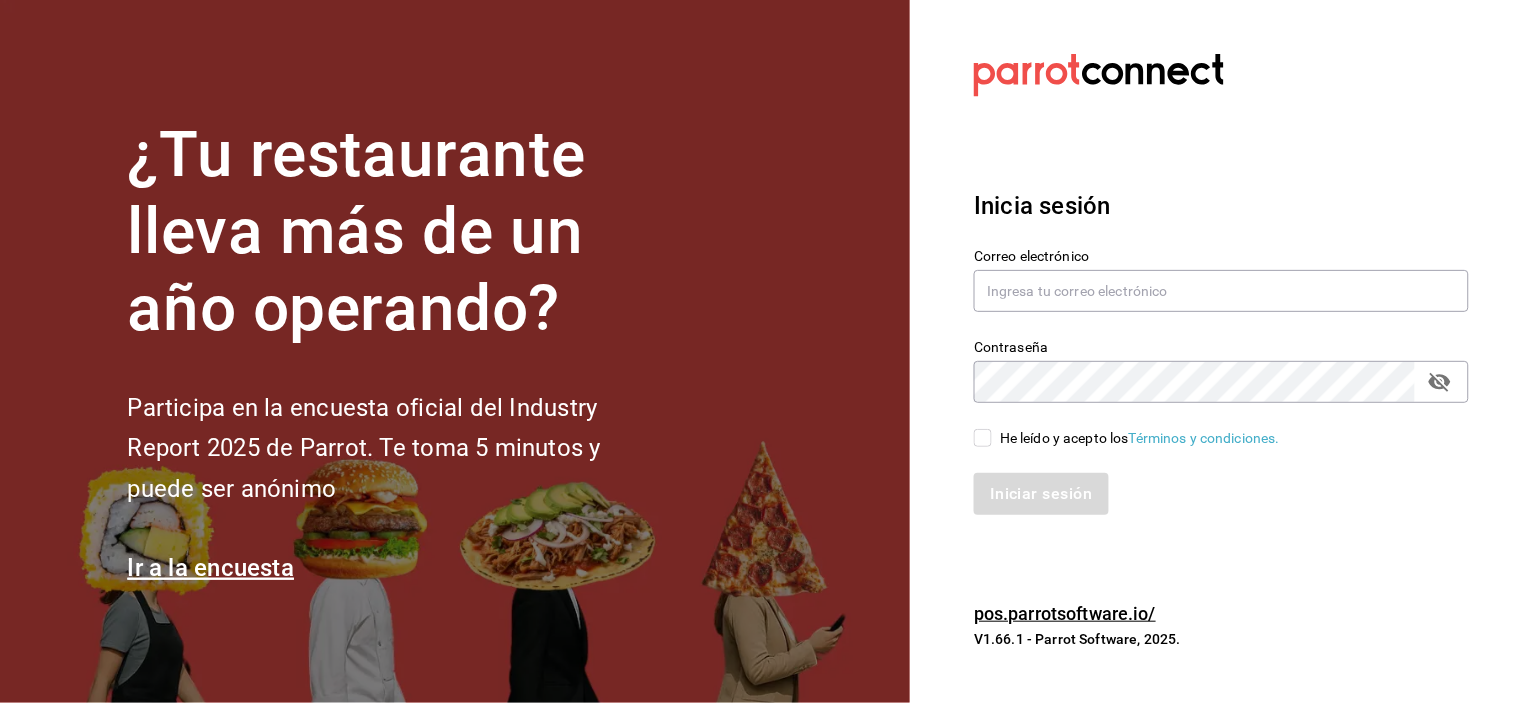 click on "¿Tu restaurante lleva más de un año operando? Participa en la encuesta oficial del Industry Report 2025 de Parrot. Te toma 5 minutos y puede ser anónimo Ir a la encuesta" at bounding box center [455, 351] 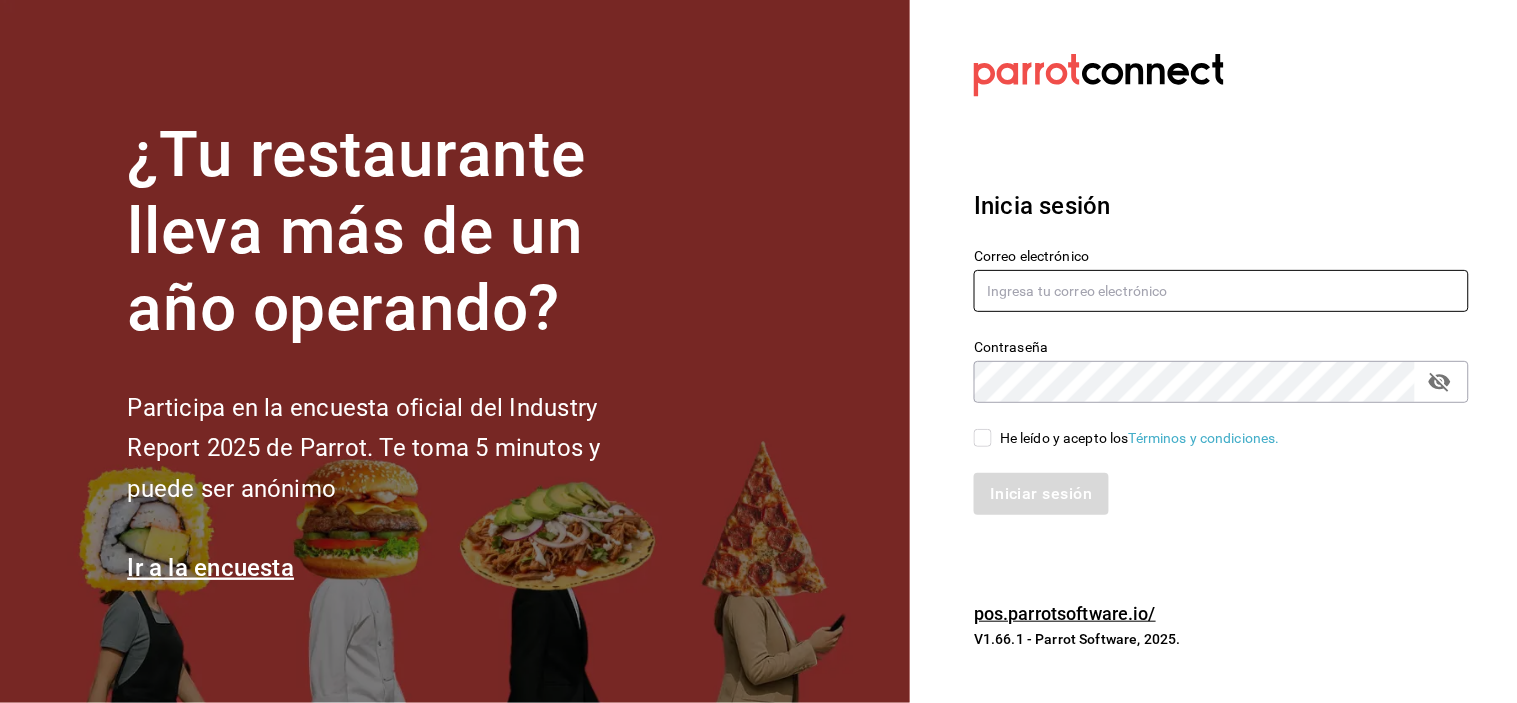type on "[USERNAME]@example.com" 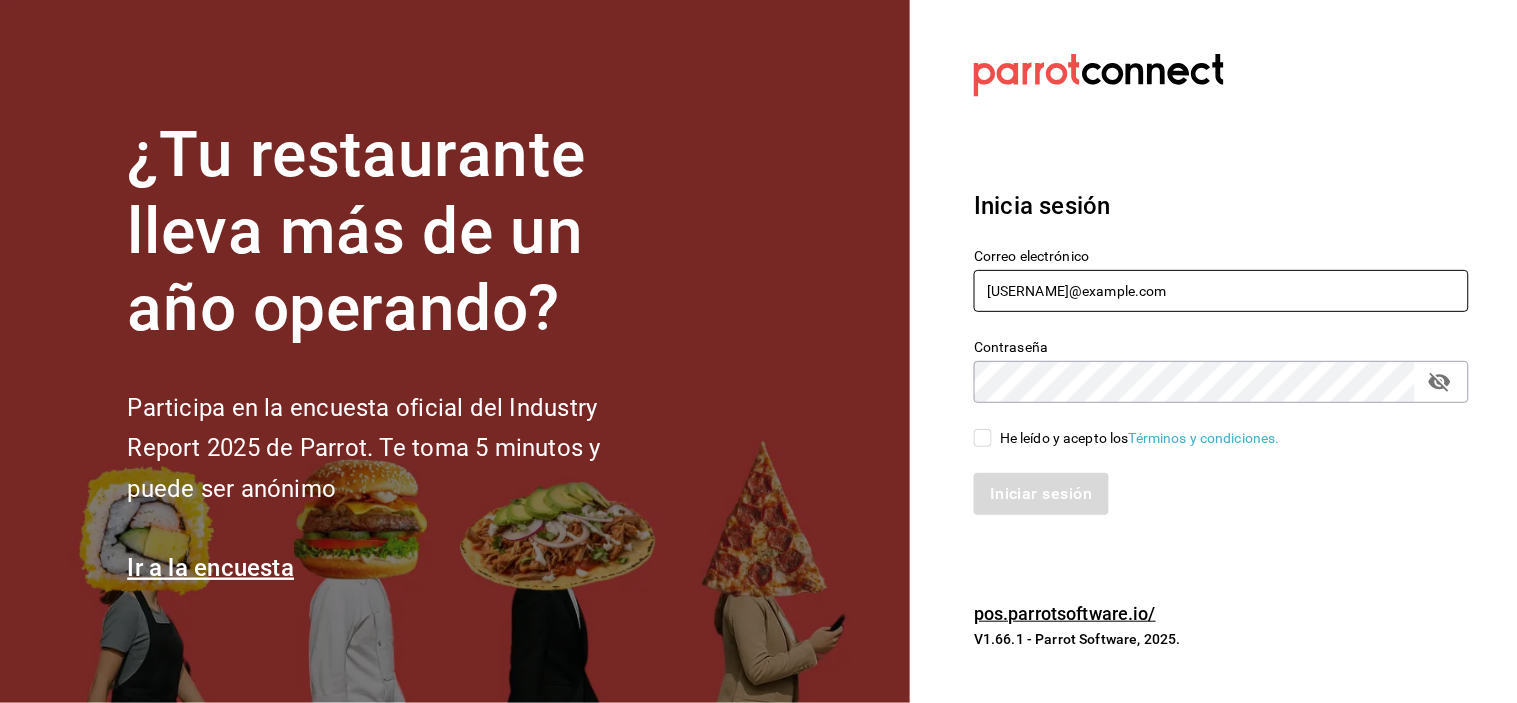 click on "[USERNAME]@example.com" at bounding box center (1221, 291) 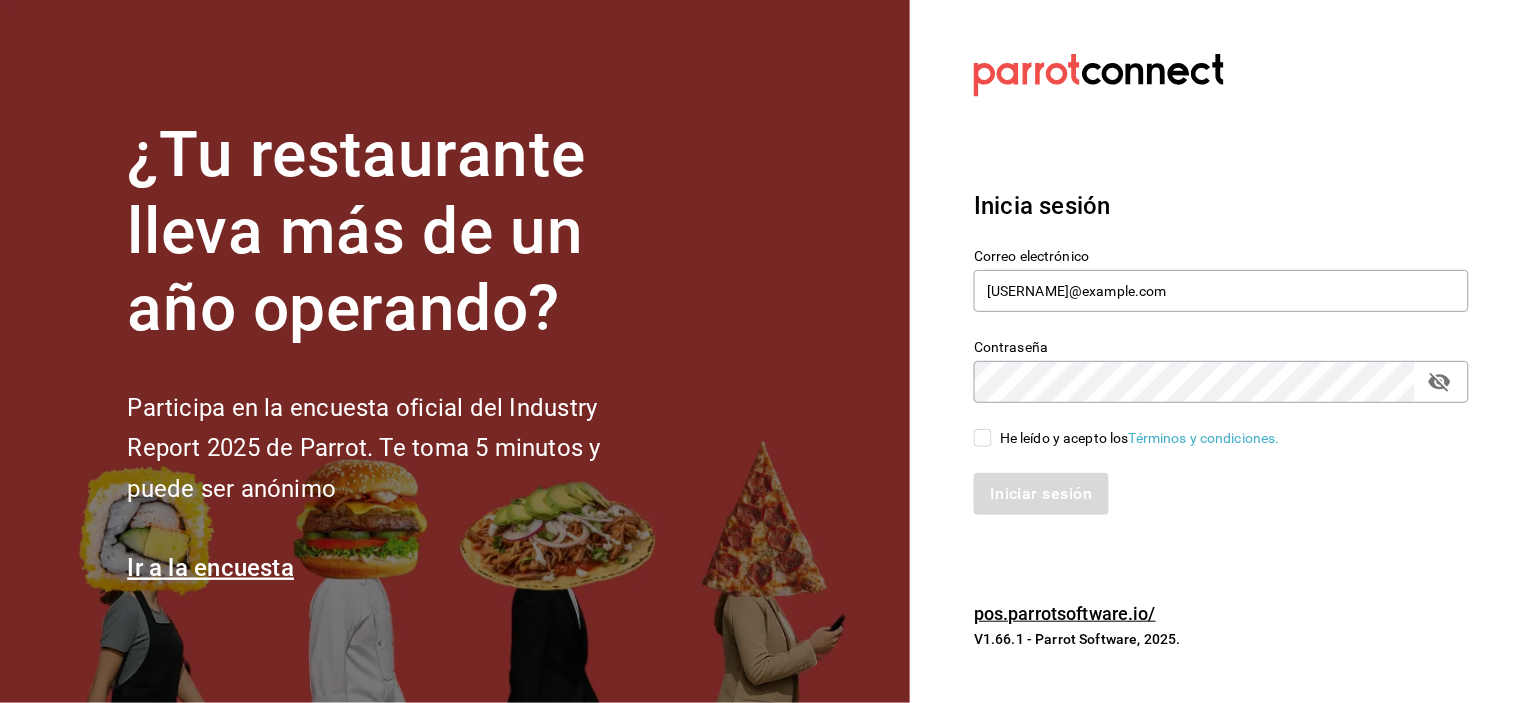 click on "Iniciar sesión" at bounding box center (1209, 482) 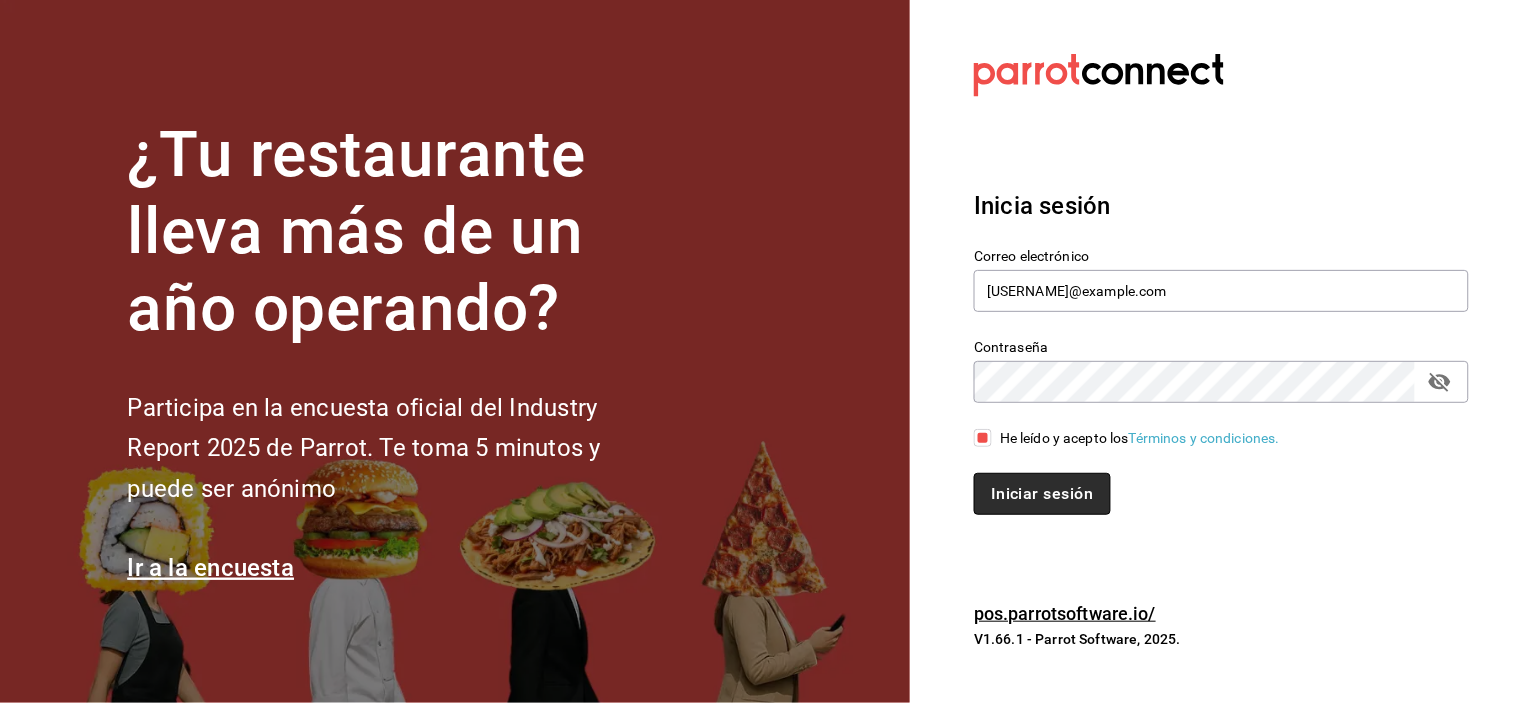 click on "Iniciar sesión" at bounding box center (1042, 494) 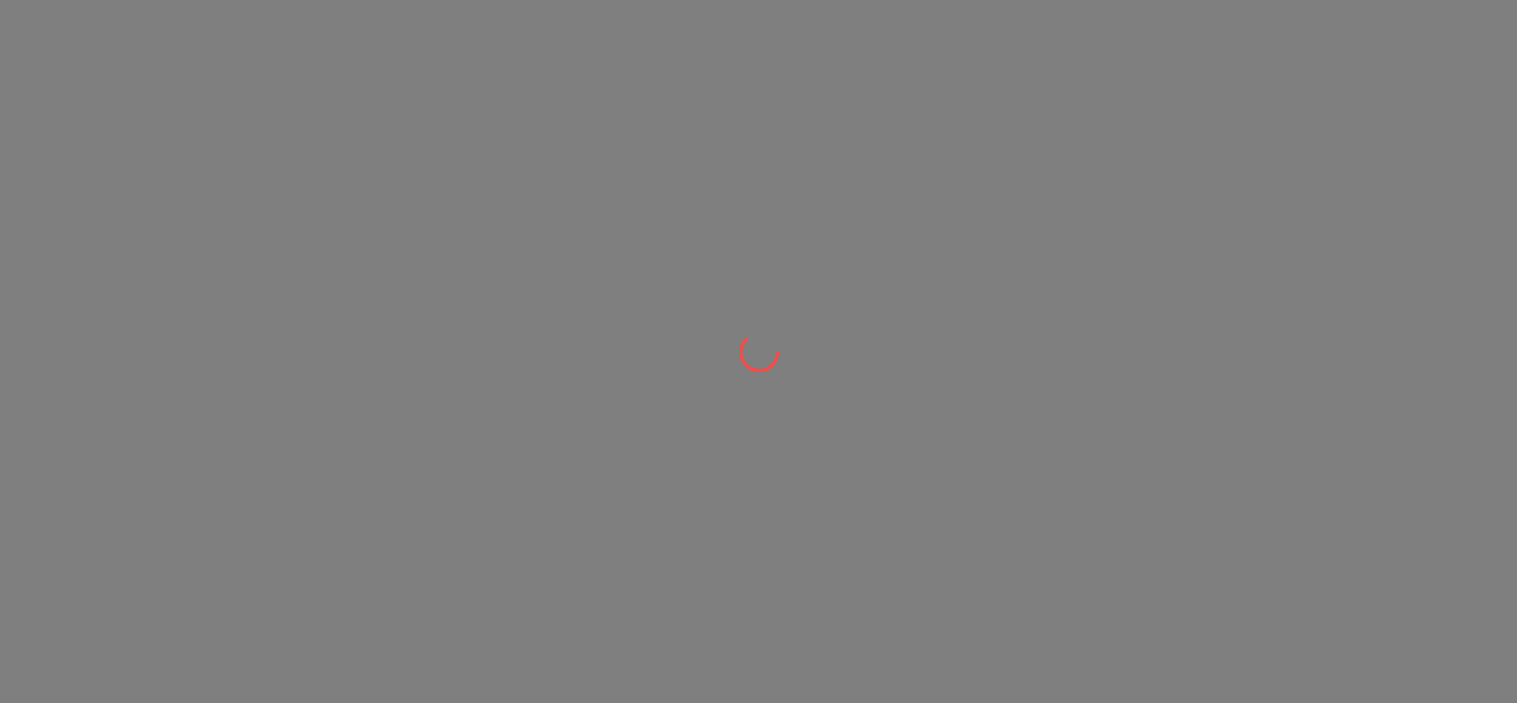 scroll, scrollTop: 0, scrollLeft: 0, axis: both 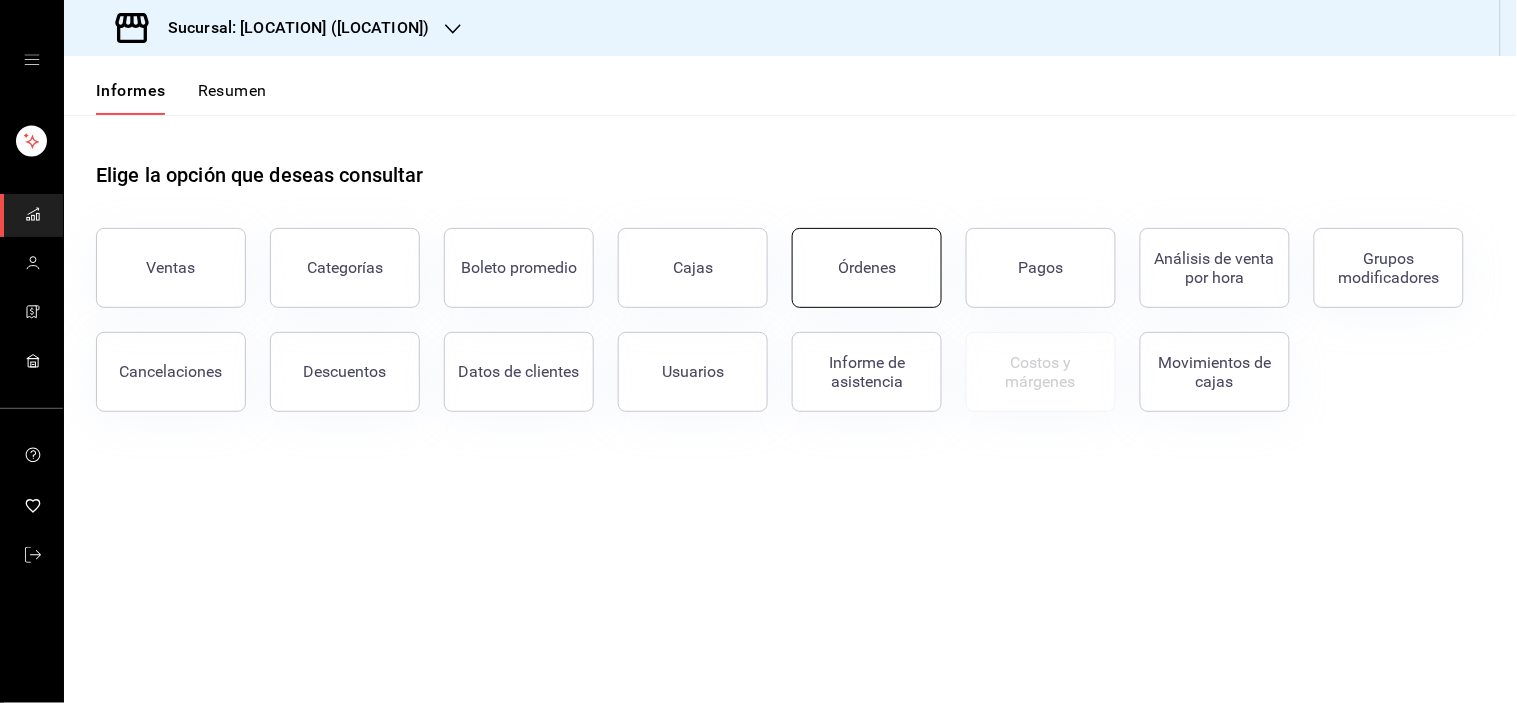 click on "Órdenes" at bounding box center [867, 268] 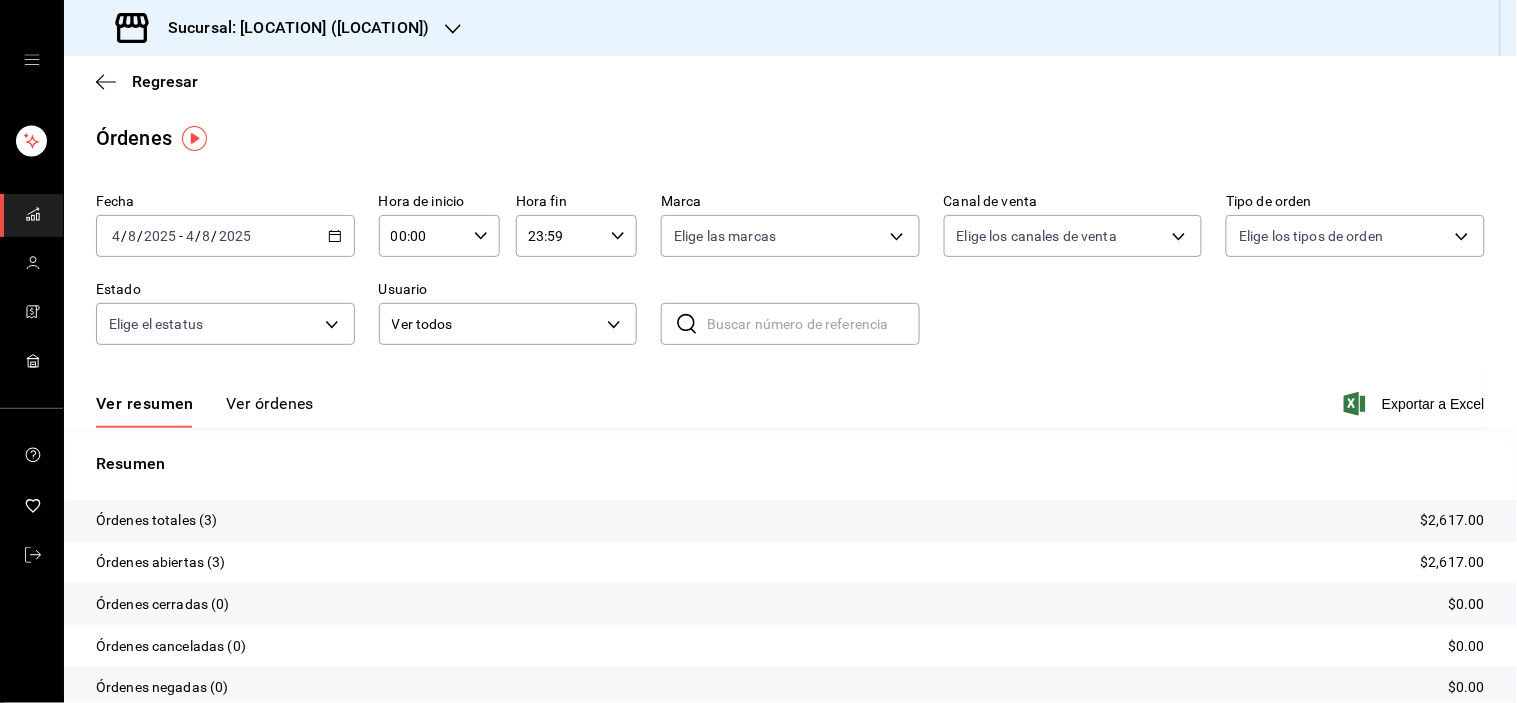 click on "2025-08-04 4 / 8 / 2025 - 2025-08-04 4 / 8 / 2025" at bounding box center [225, 236] 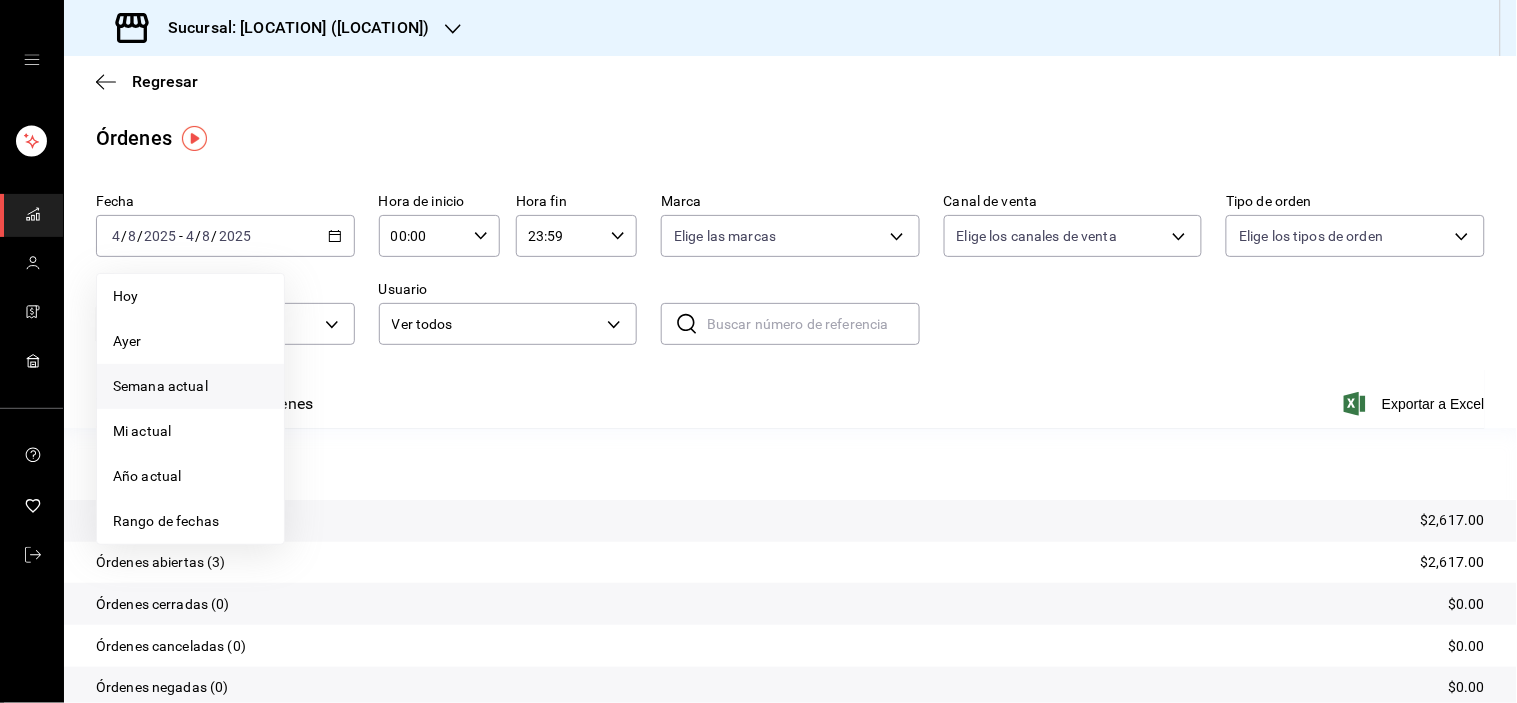 click on "Semana actual" at bounding box center [190, 386] 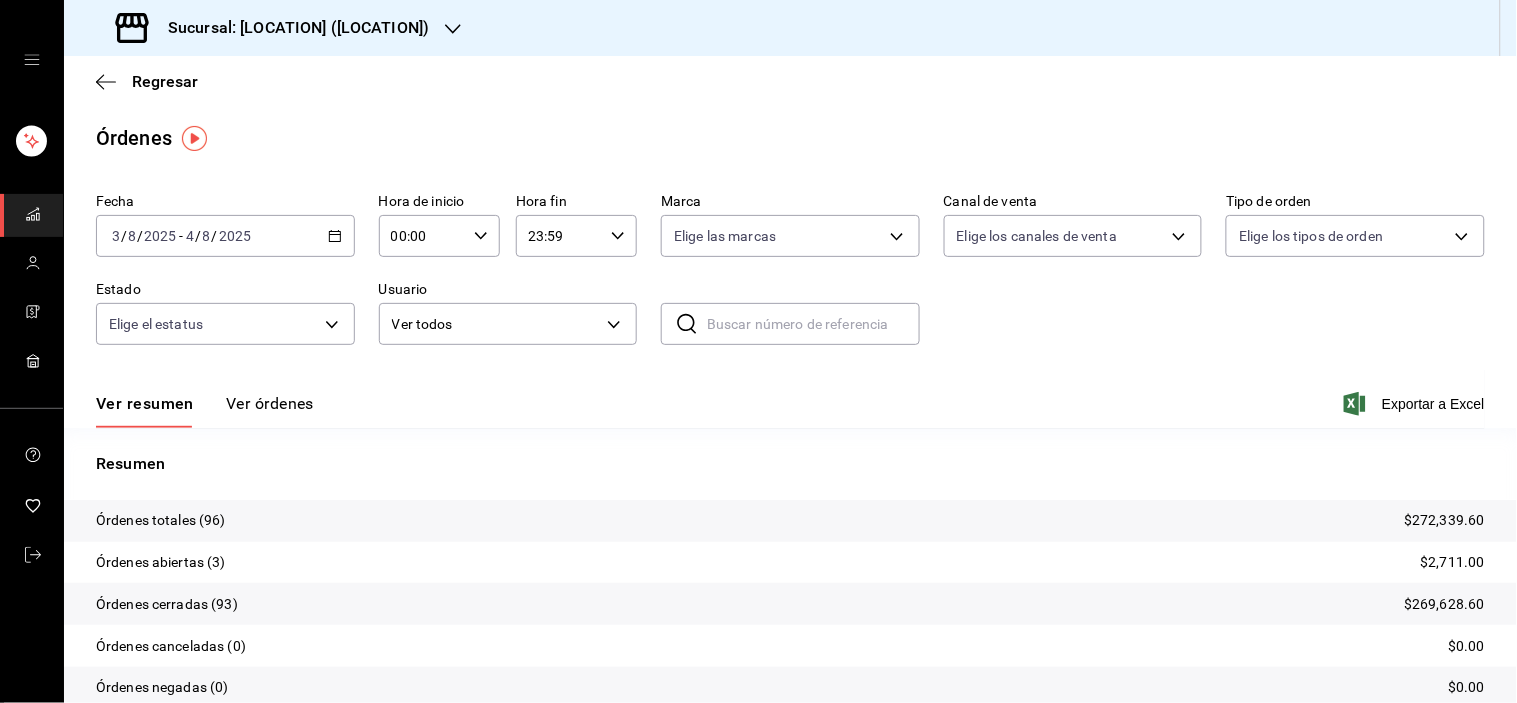 click on "2025-08-03 3 / 8 / 2025 - 2025-08-04 4 / 8 / 2025" at bounding box center [225, 236] 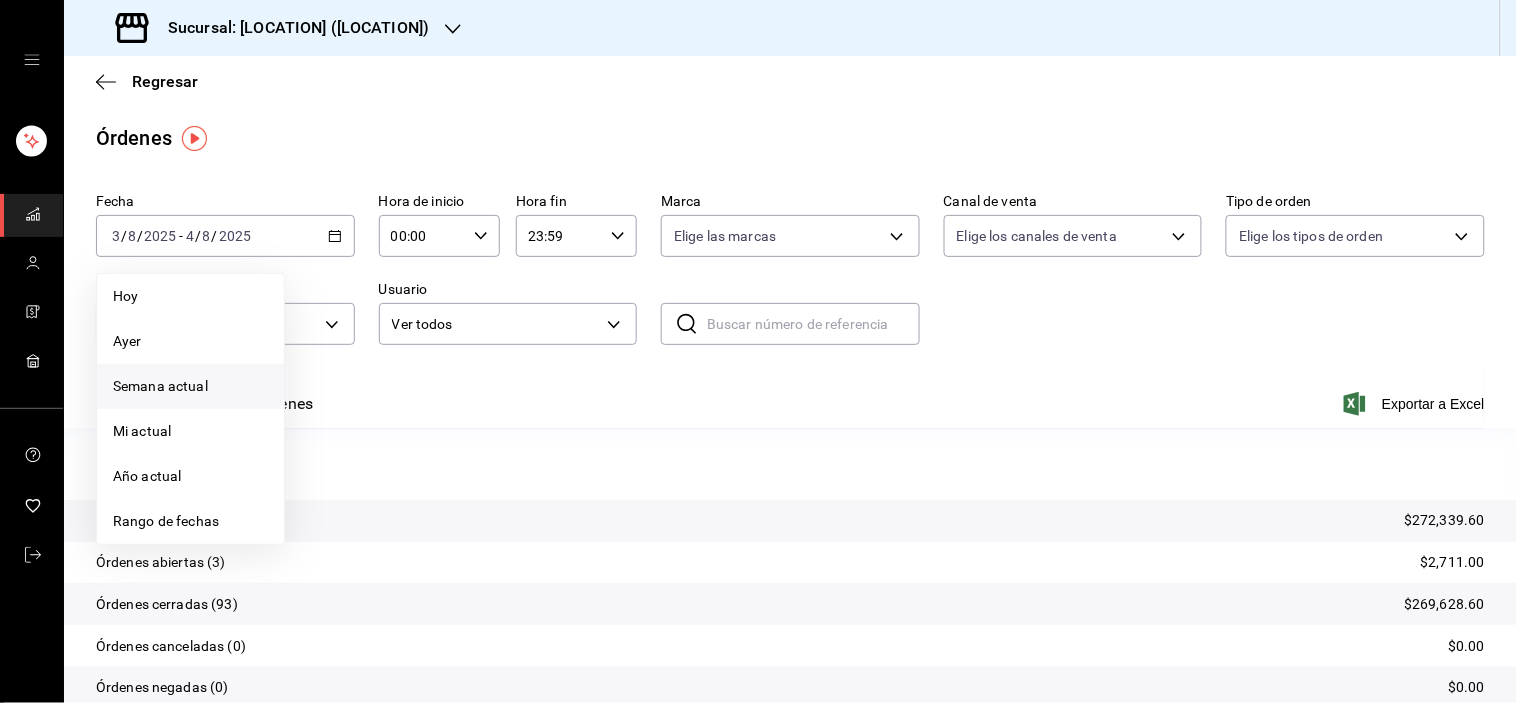 click on "Semana actual" at bounding box center [190, 386] 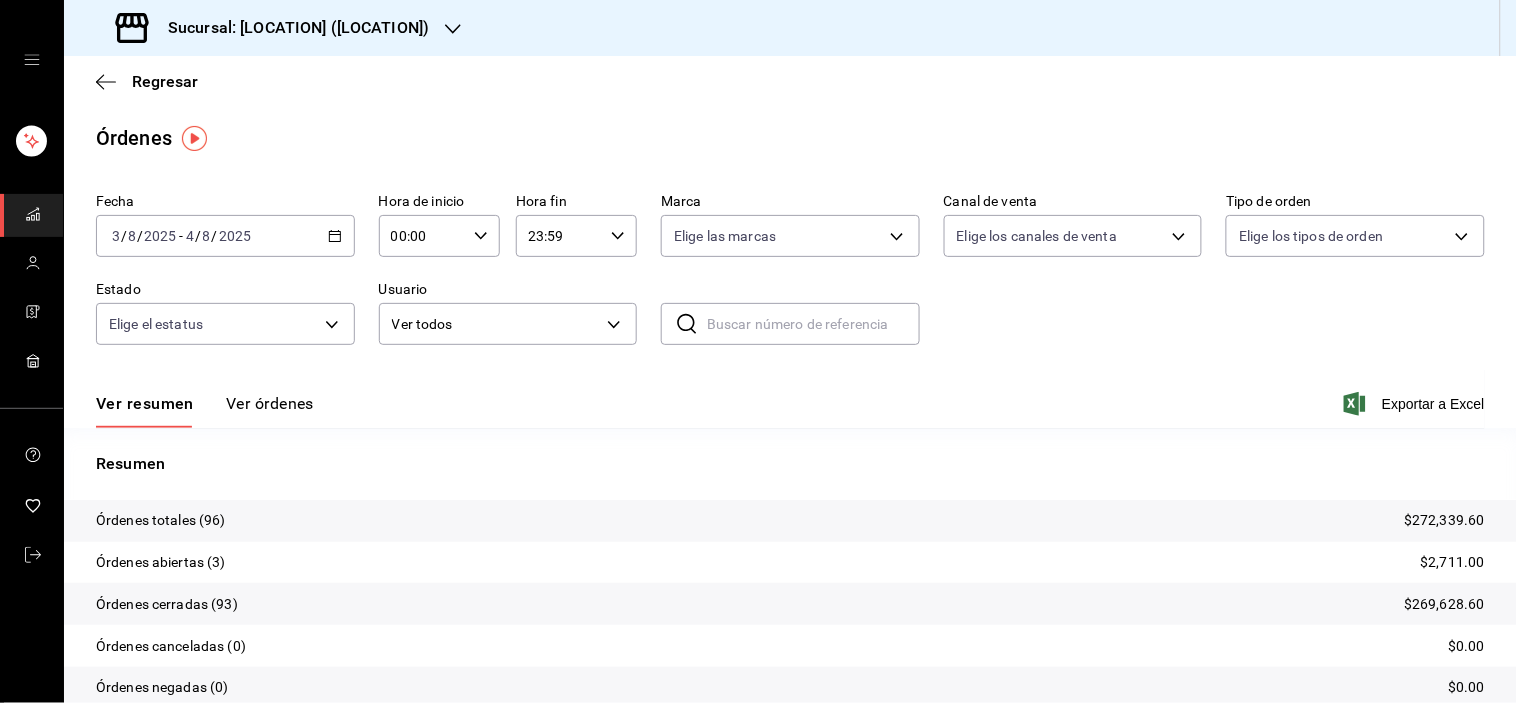 click on "2025-08-03 3 / 8 / 2025 - 2025-08-04 4 / 8 / 2025" at bounding box center [225, 236] 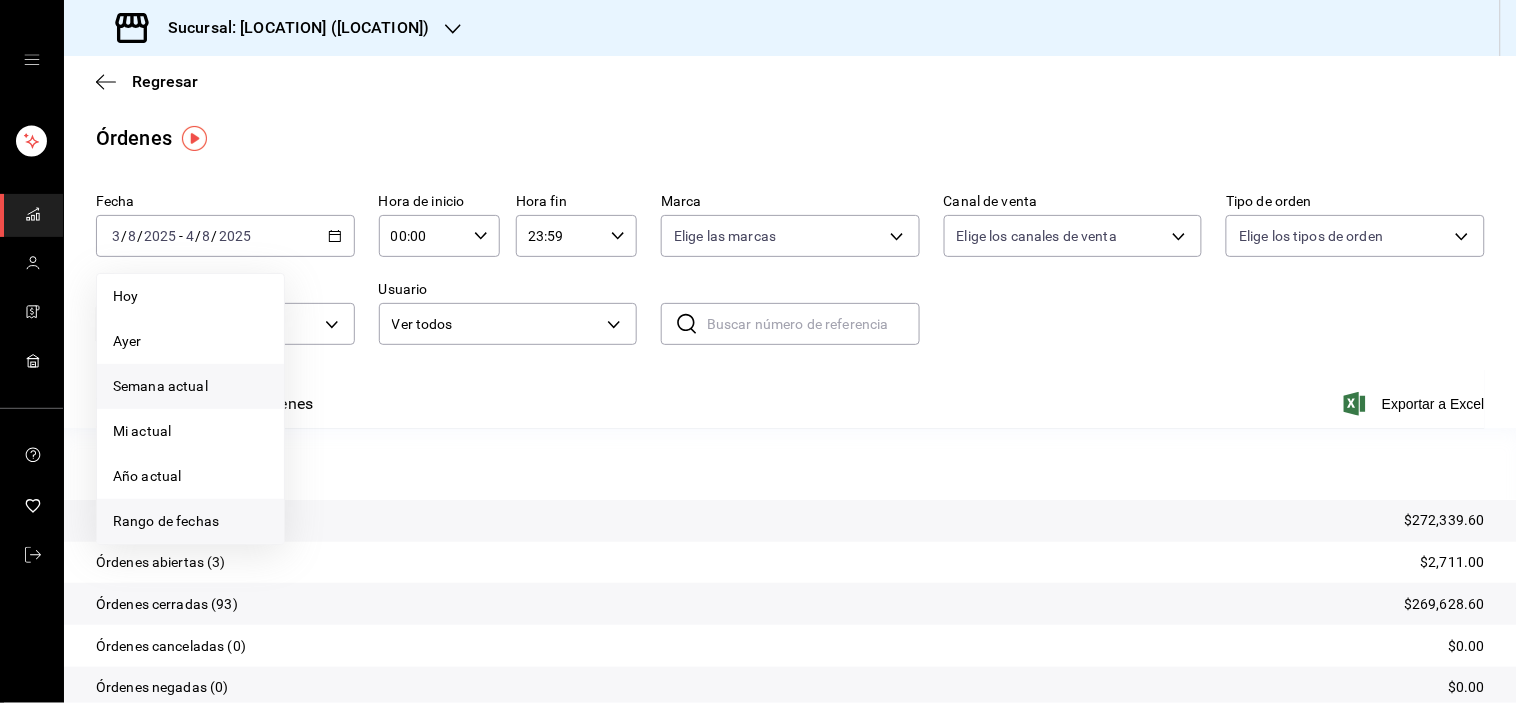 click on "Rango de fechas" at bounding box center [190, 521] 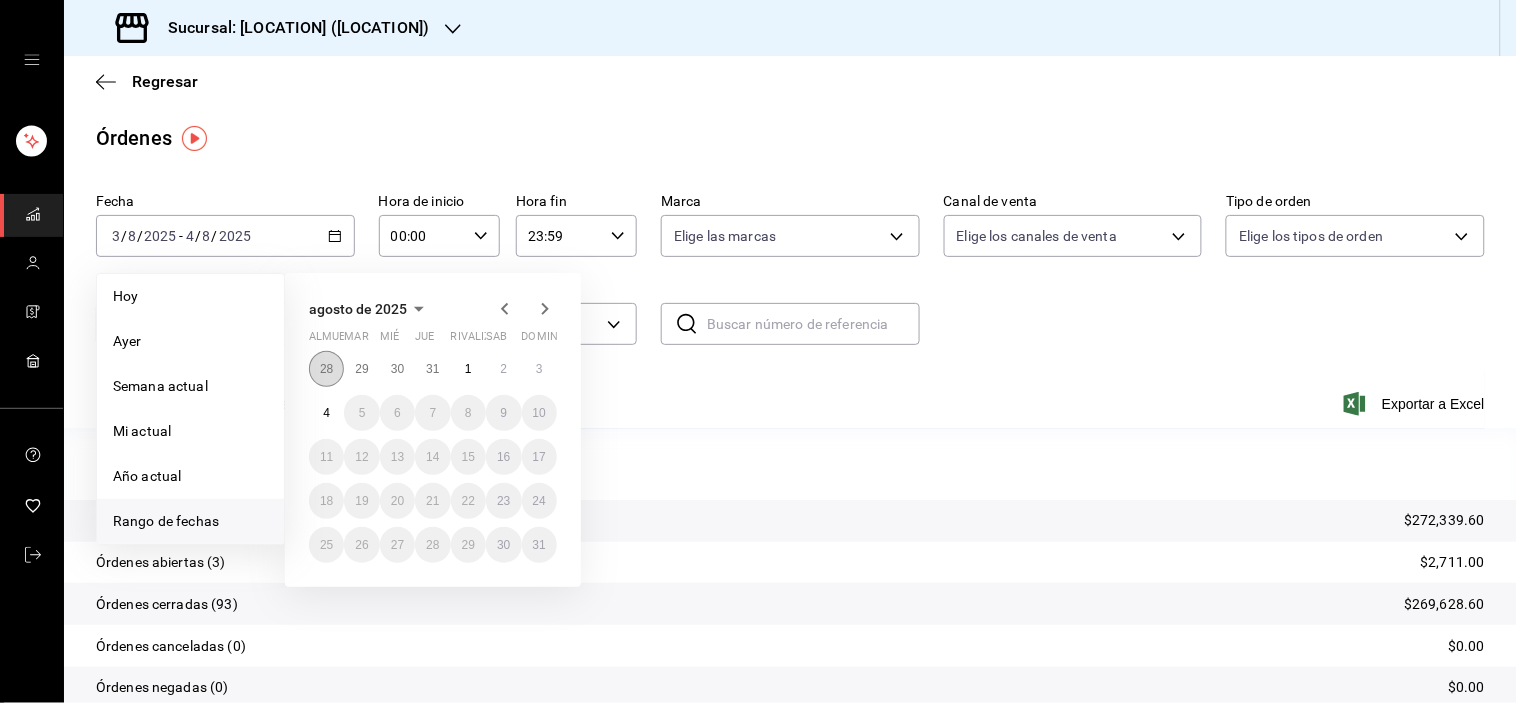click on "28" at bounding box center (326, 369) 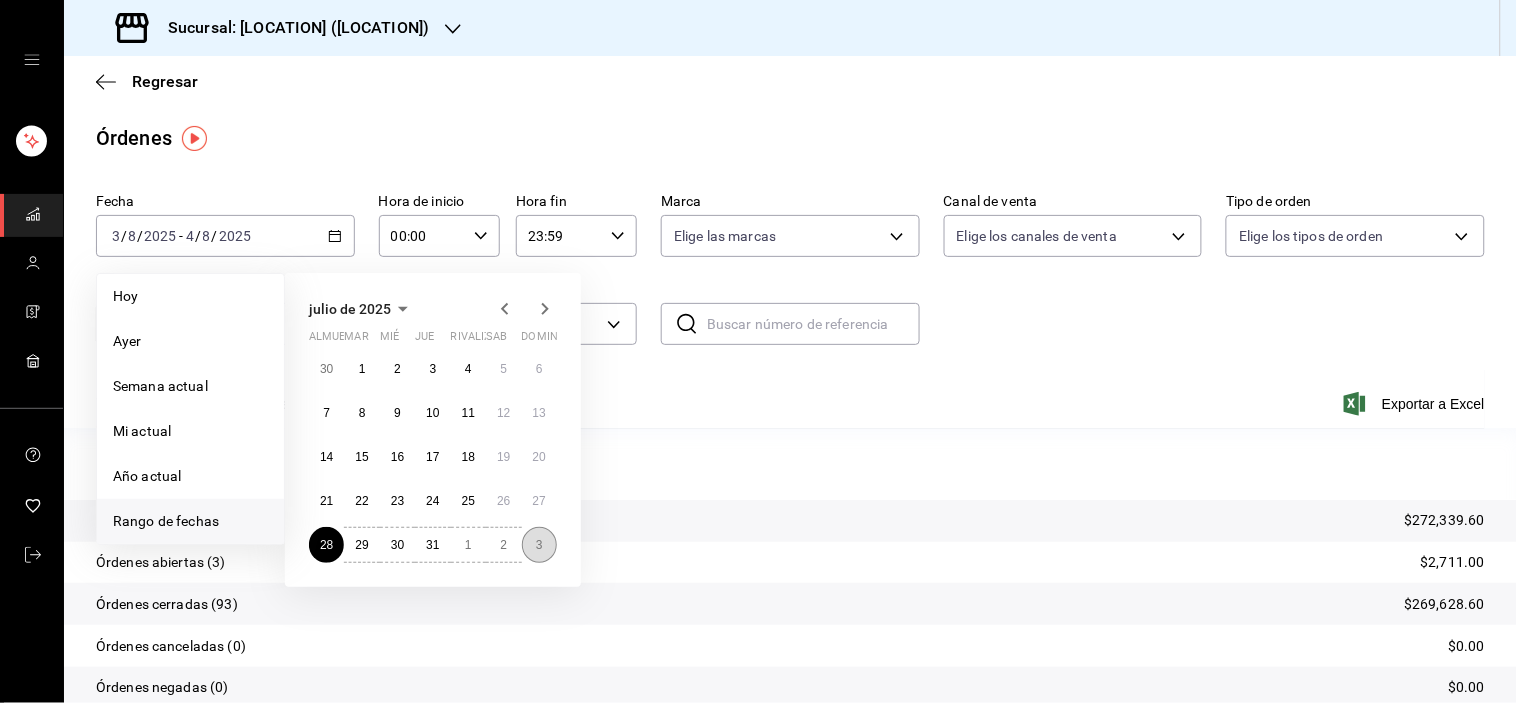 click on "3" at bounding box center (539, 545) 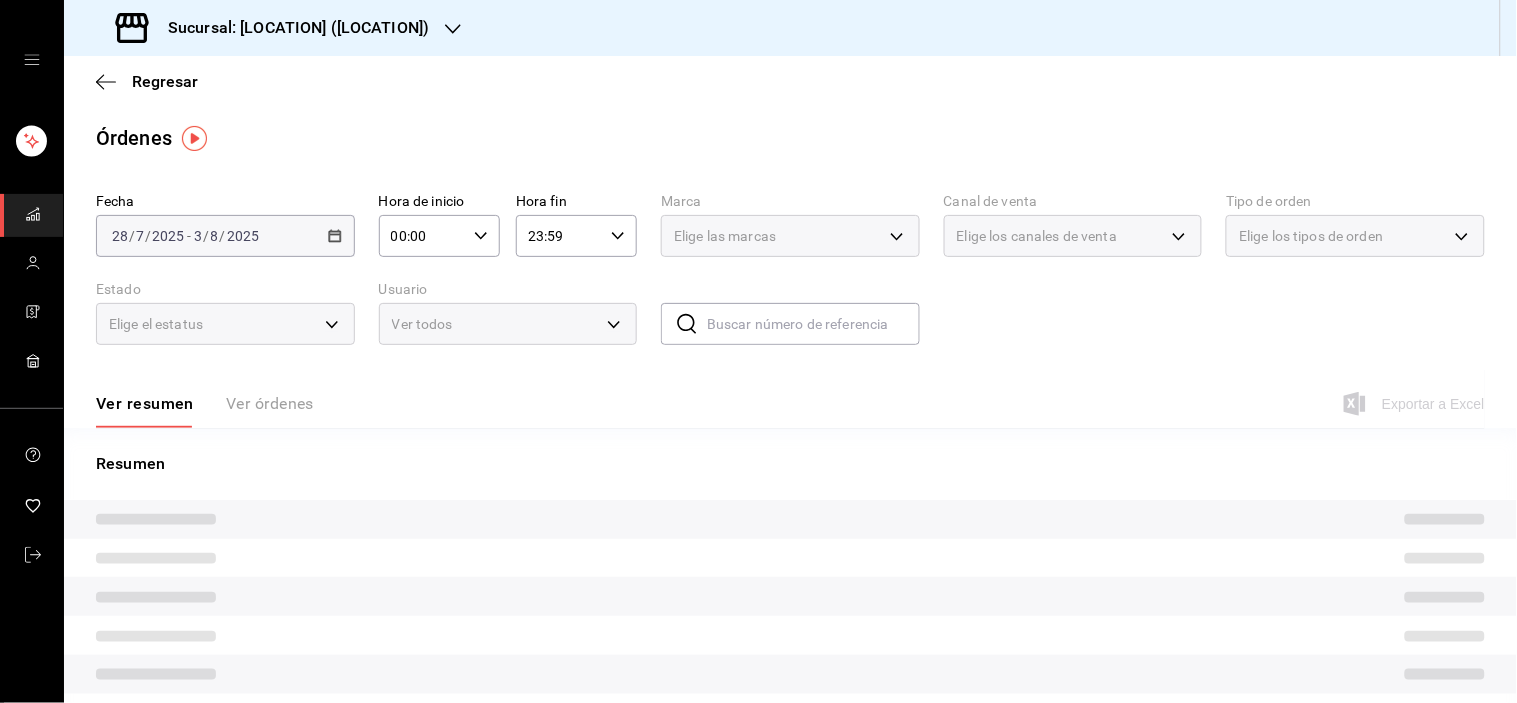 click on "00:00 Hora de inicio" at bounding box center (439, 236) 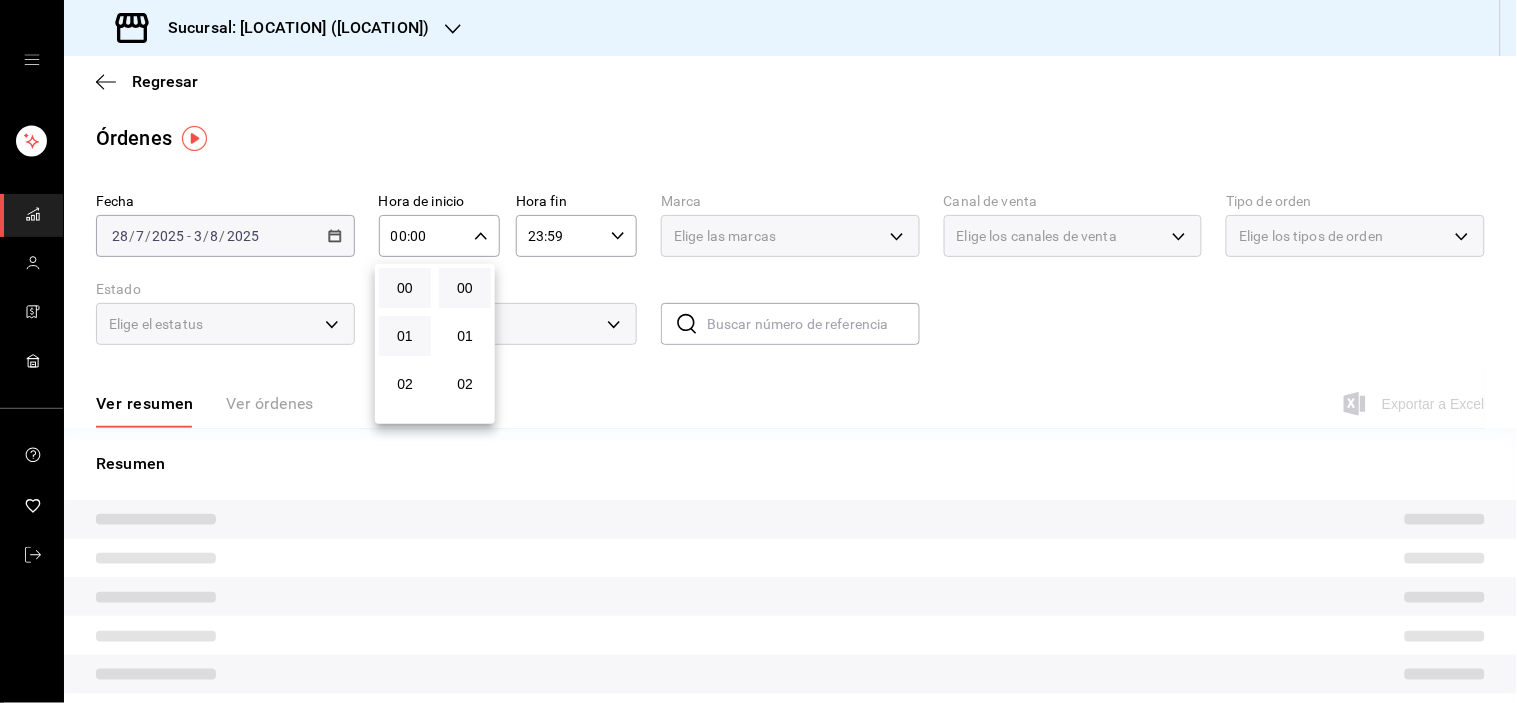 click on "01" at bounding box center (405, 336) 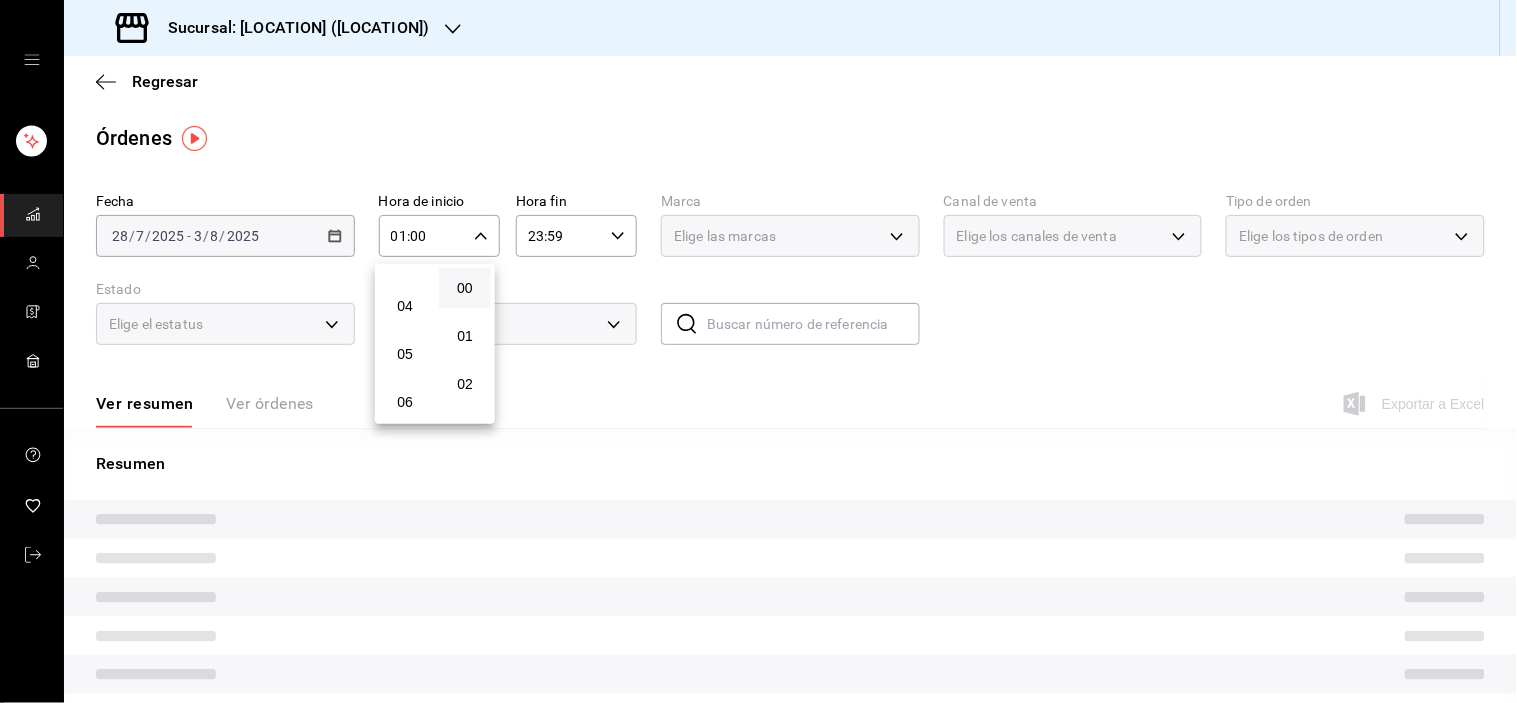 scroll, scrollTop: 177, scrollLeft: 0, axis: vertical 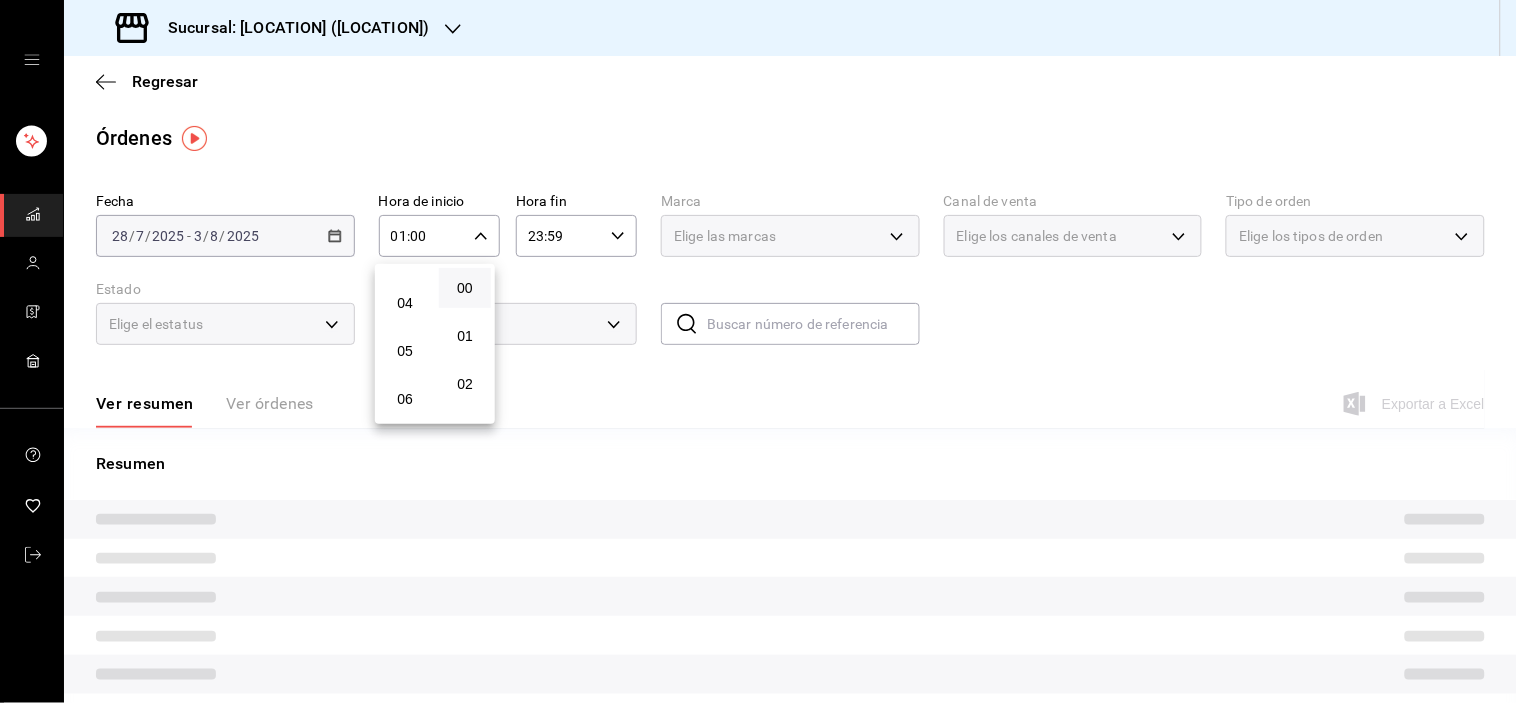 click on "05" at bounding box center (405, 351) 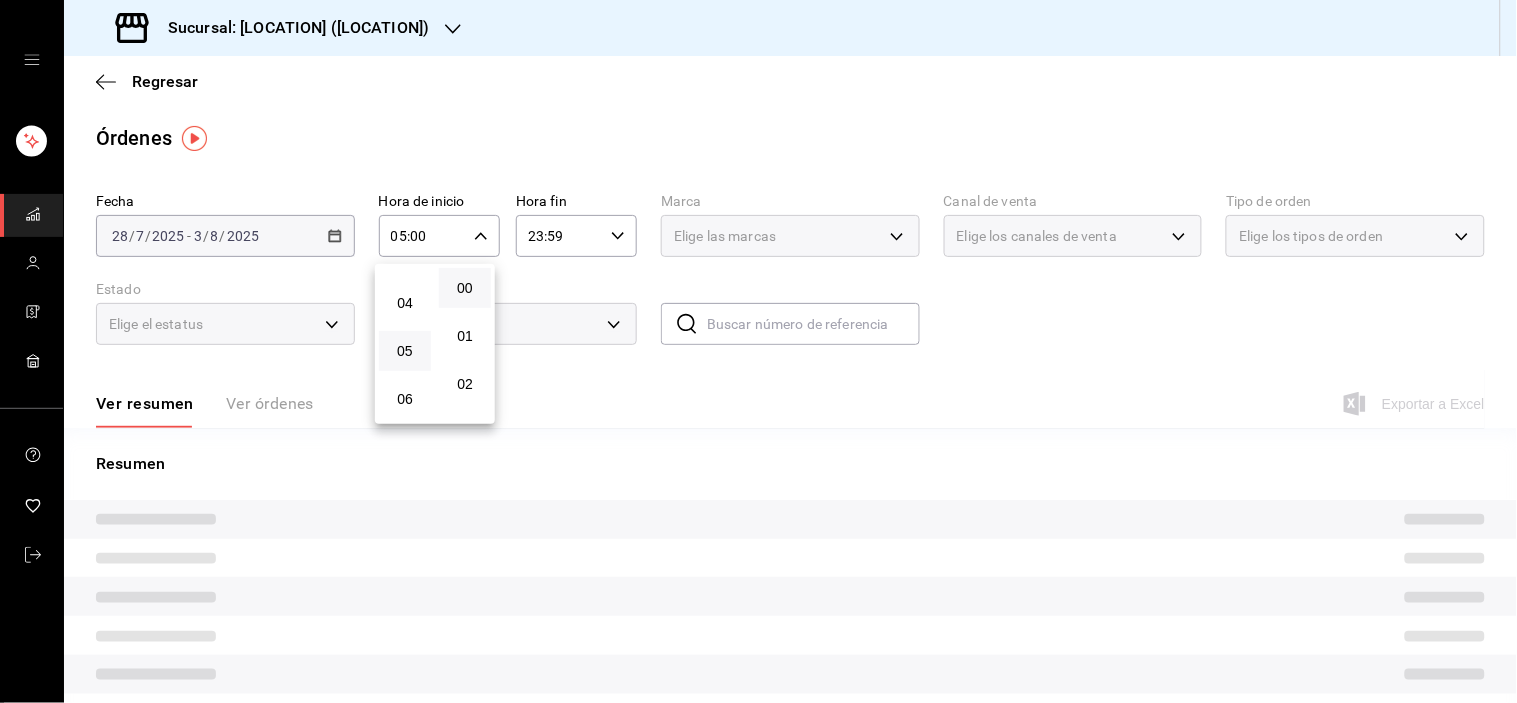 click at bounding box center [758, 351] 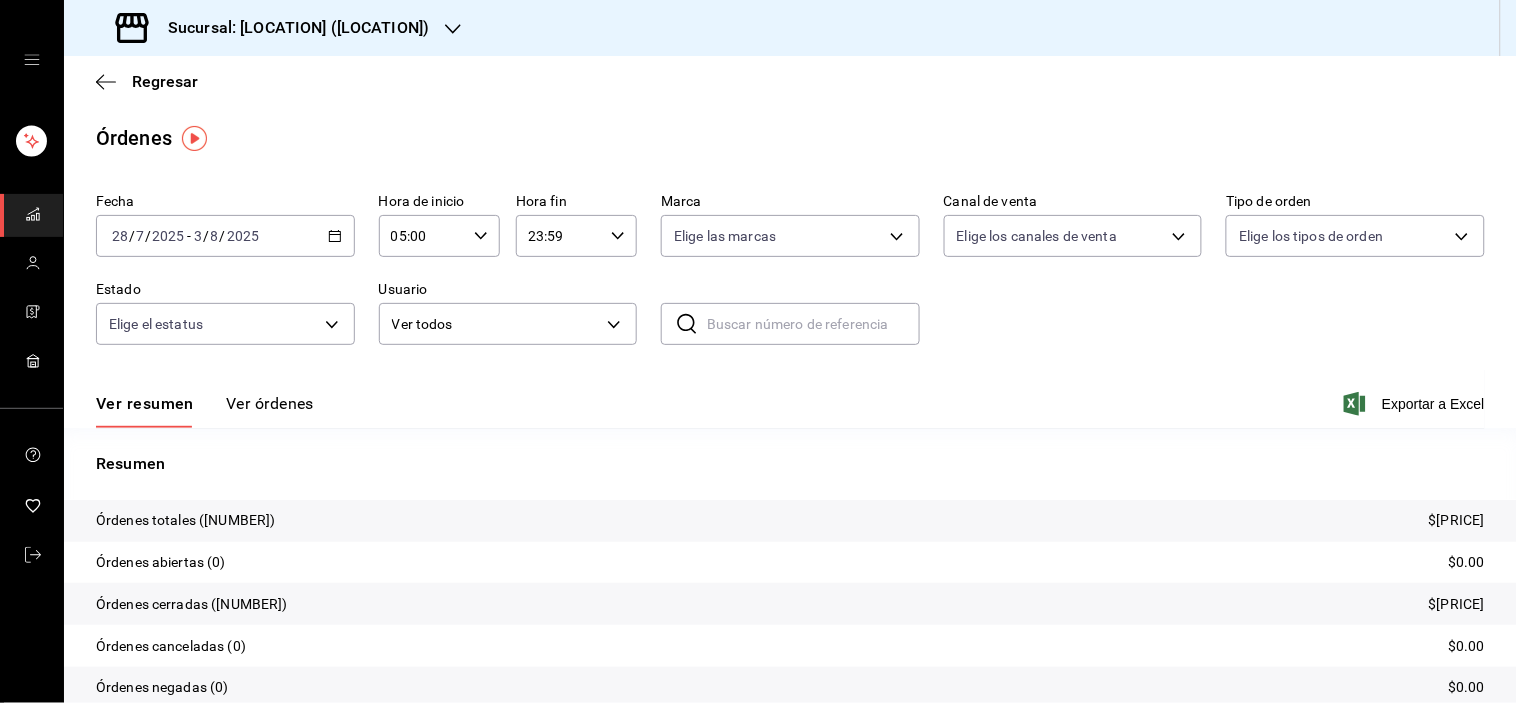 click 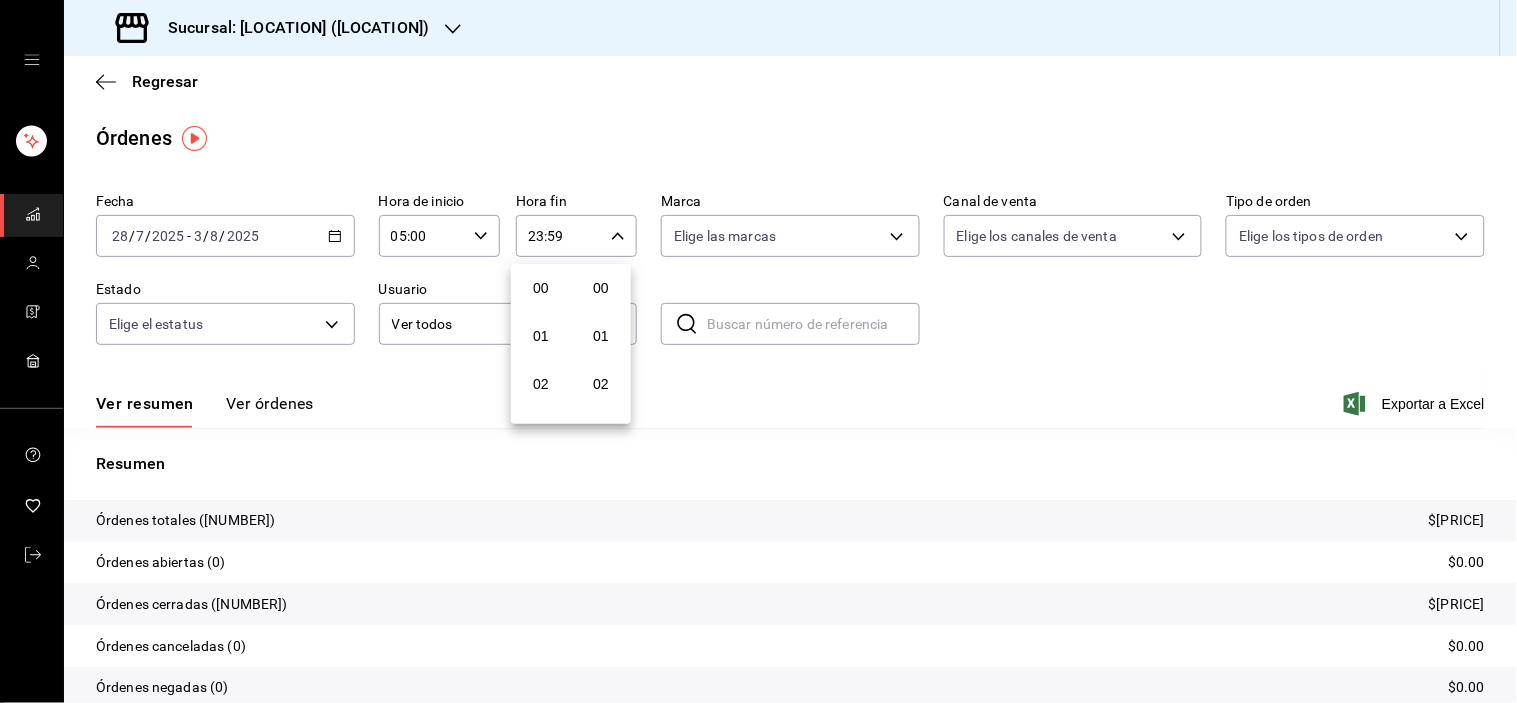 scroll, scrollTop: 981, scrollLeft: 0, axis: vertical 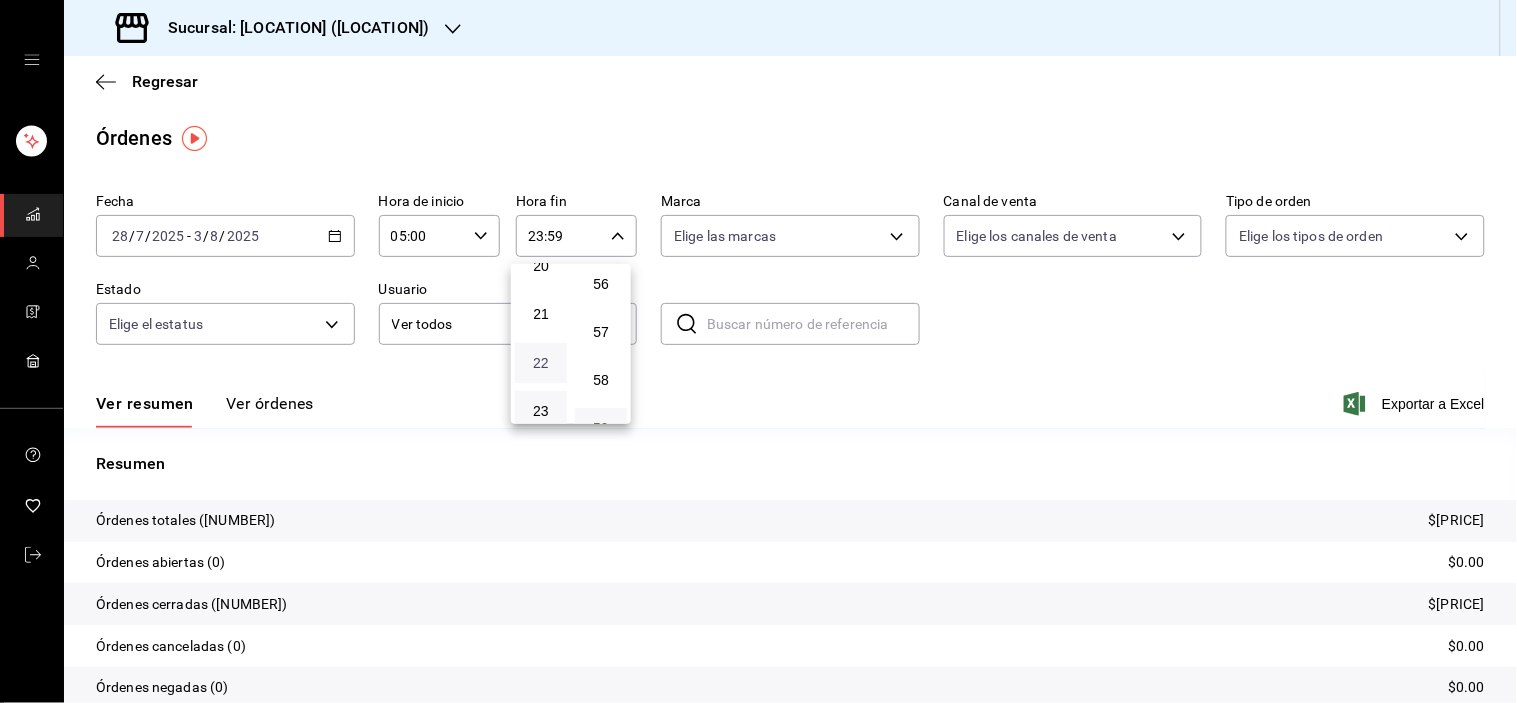 click on "22" at bounding box center [541, 363] 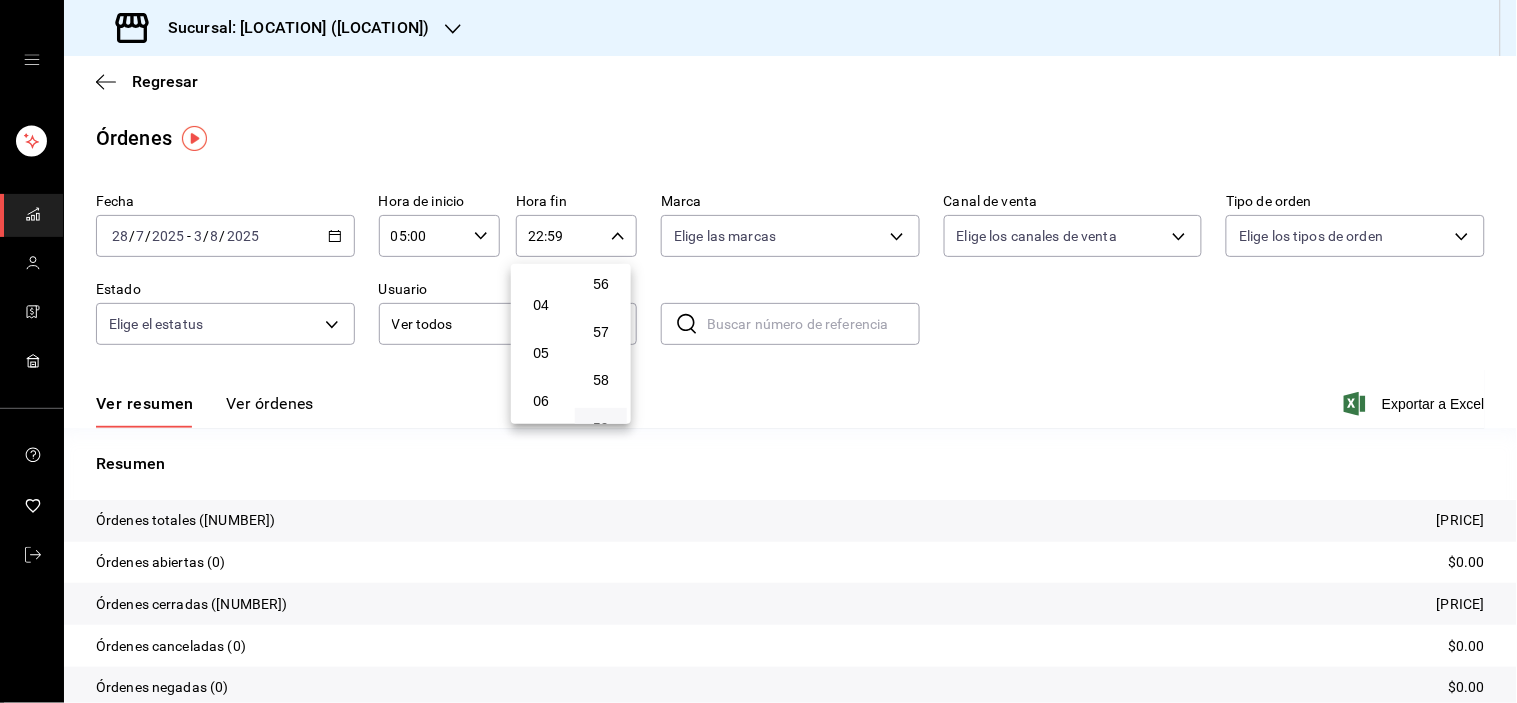 scroll, scrollTop: 177, scrollLeft: 0, axis: vertical 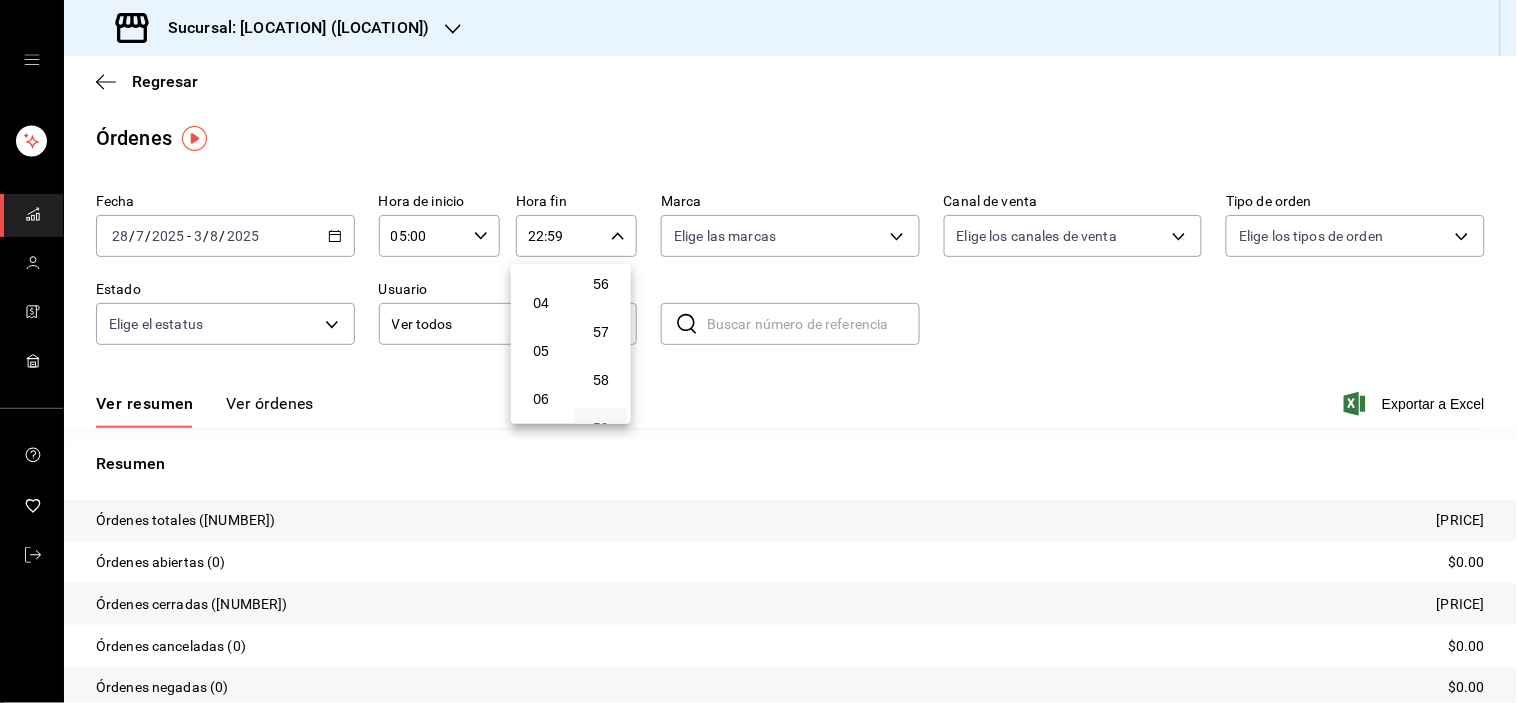 click on "05" at bounding box center (541, 351) 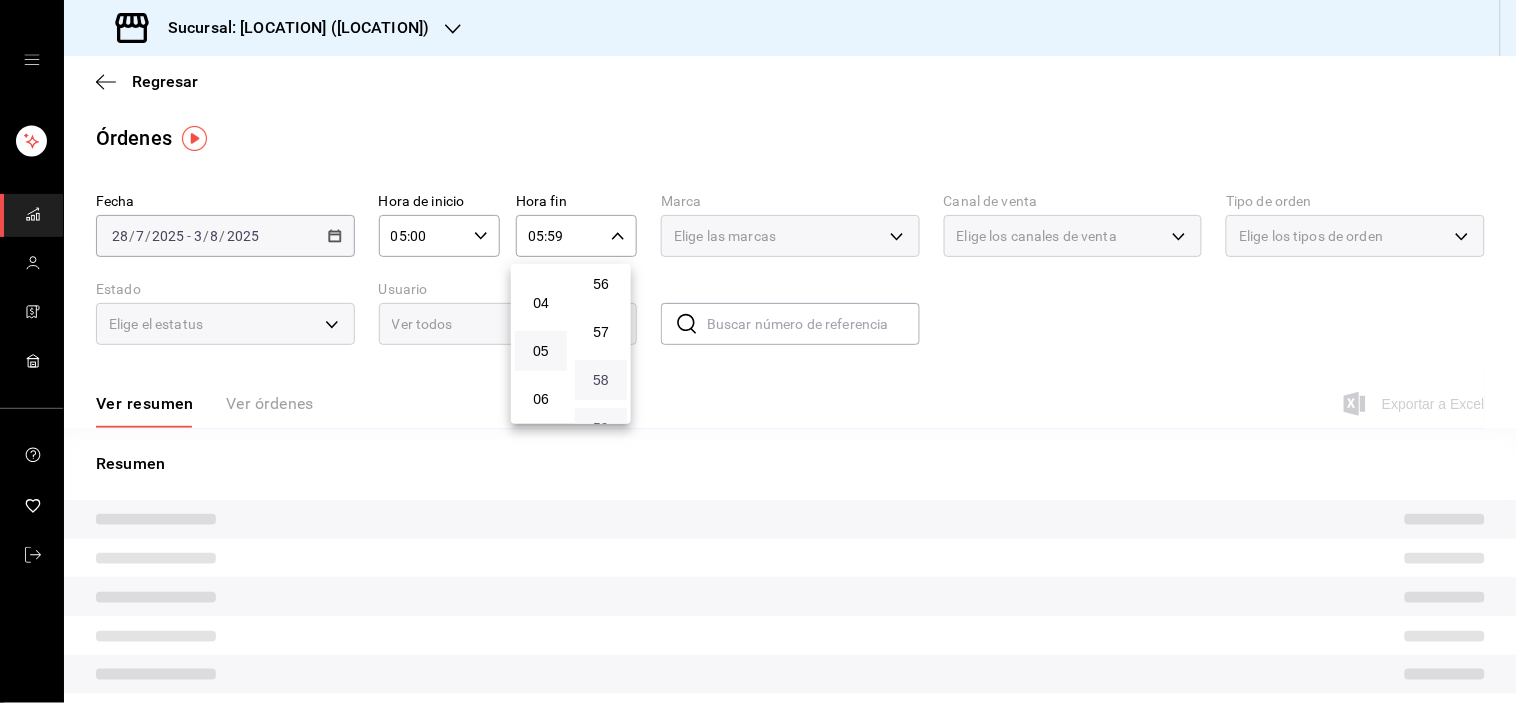 click on "58" at bounding box center [601, 380] 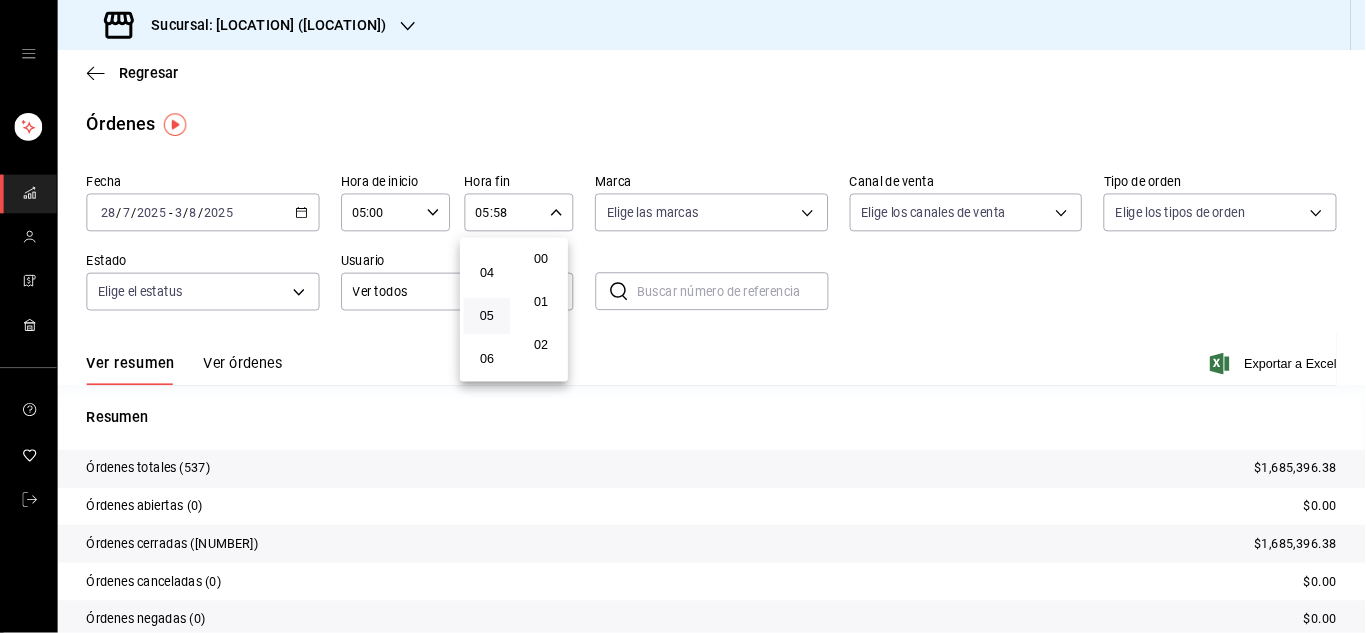 scroll, scrollTop: 0, scrollLeft: 0, axis: both 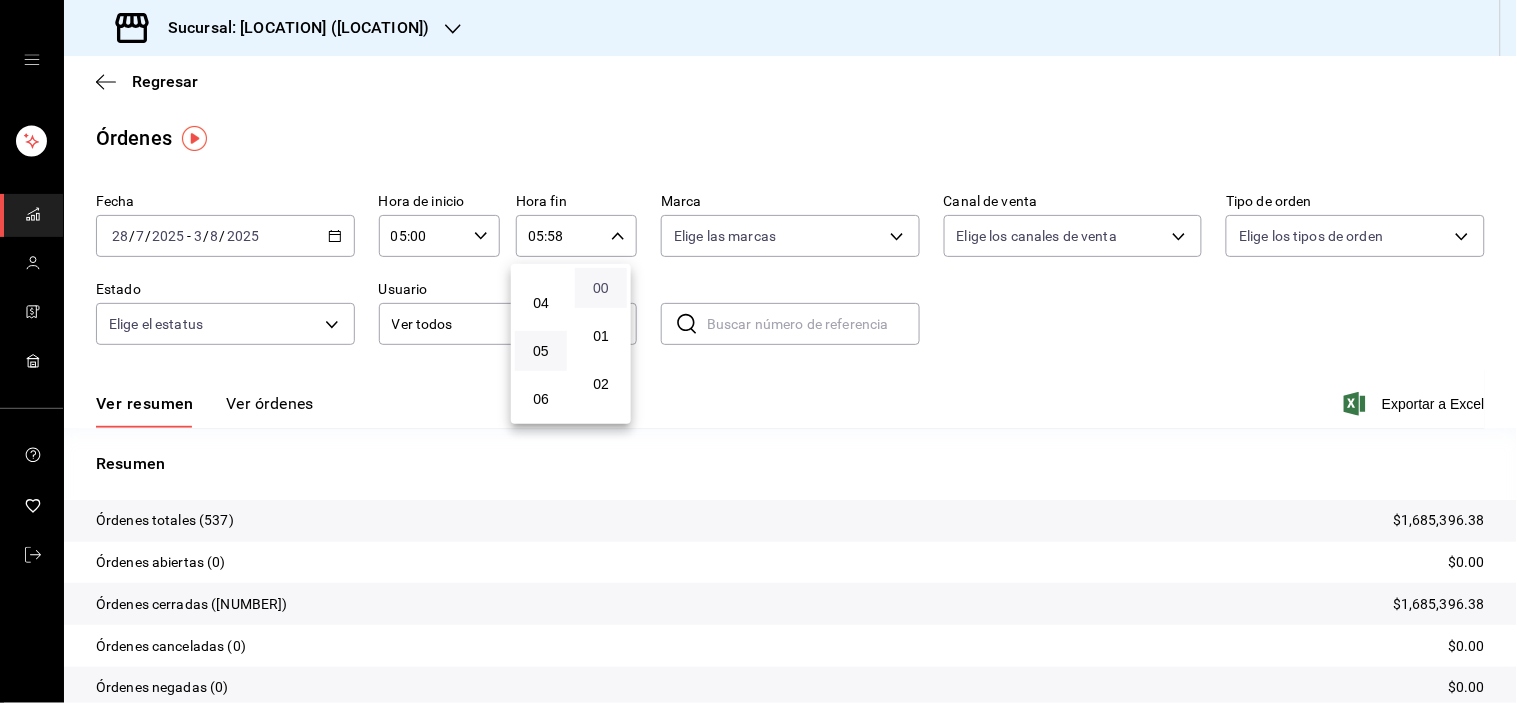 click on "00" at bounding box center (601, 288) 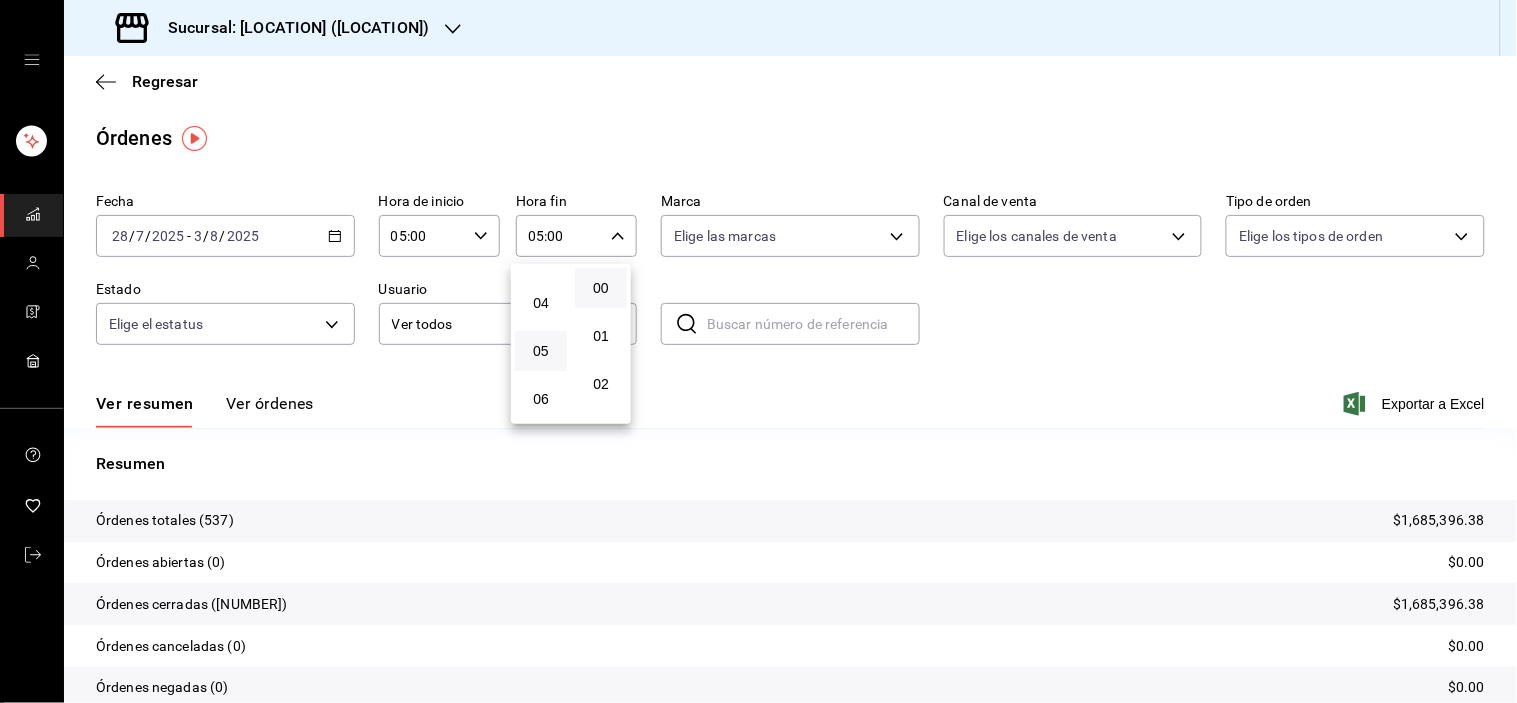 click at bounding box center (758, 351) 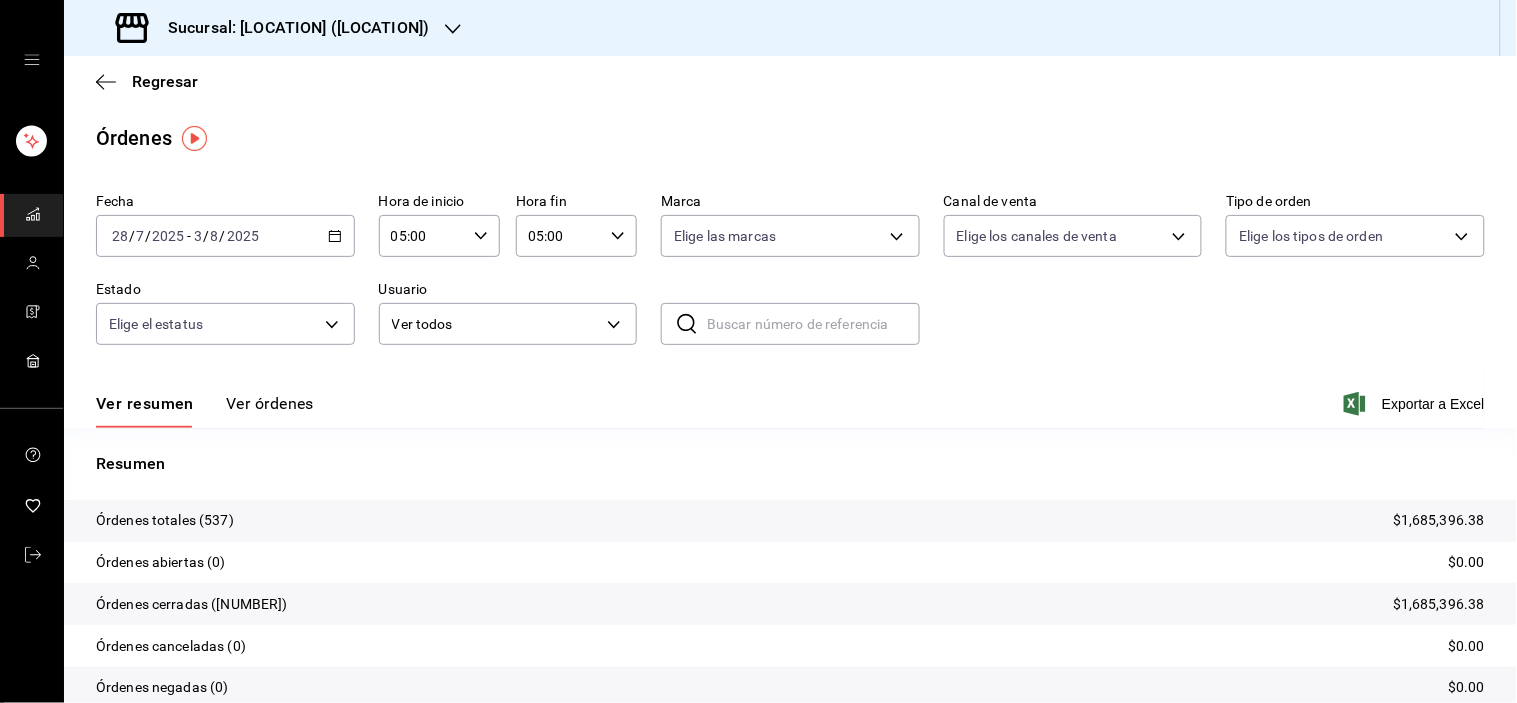 click on "Ver órdenes" at bounding box center [270, 403] 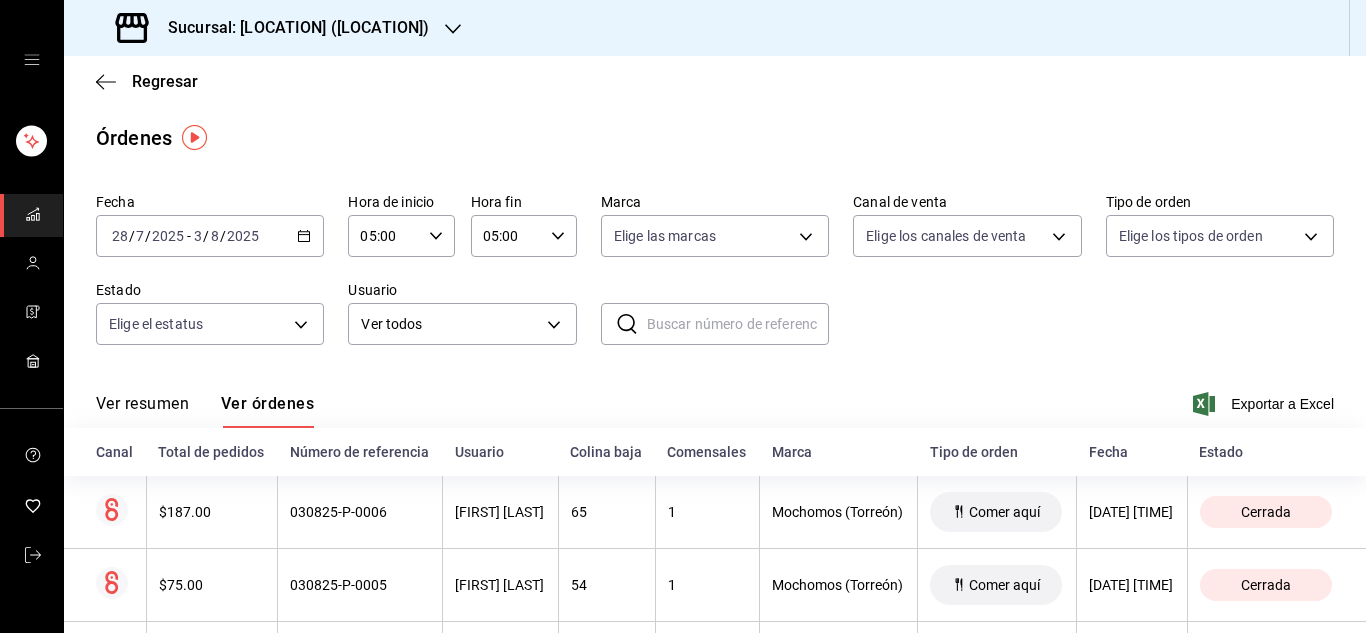 click on "Órdenes" at bounding box center [715, 138] 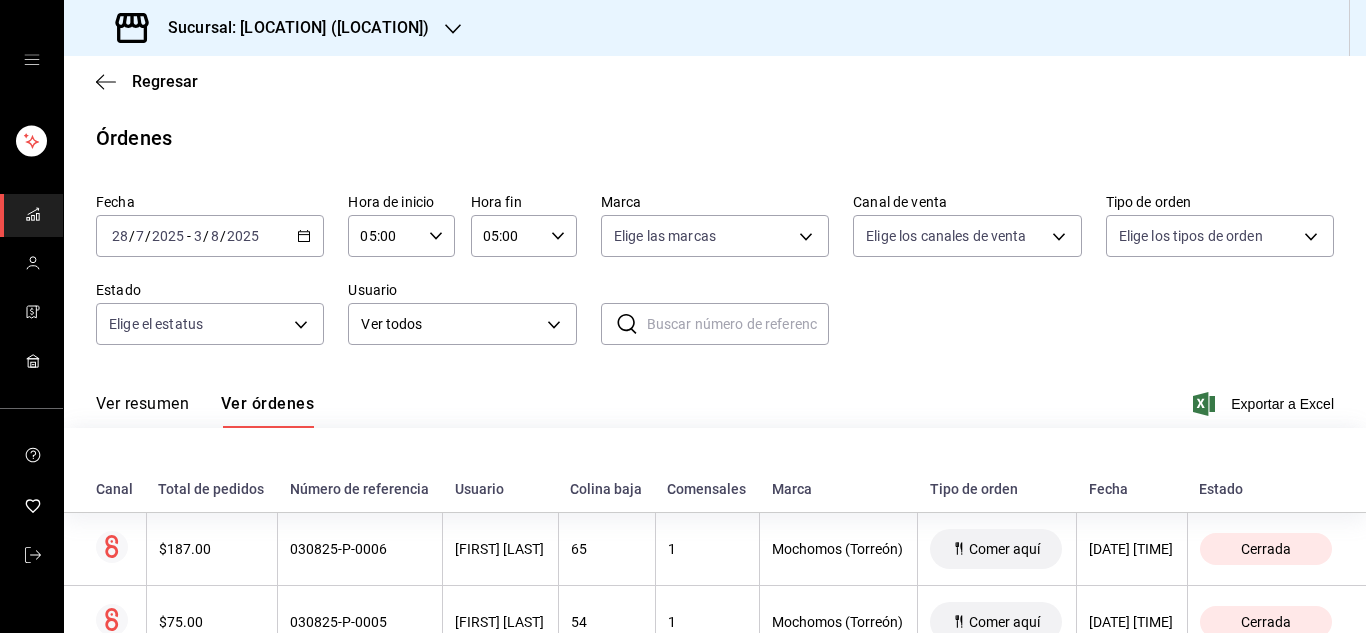 scroll, scrollTop: 2784, scrollLeft: 0, axis: vertical 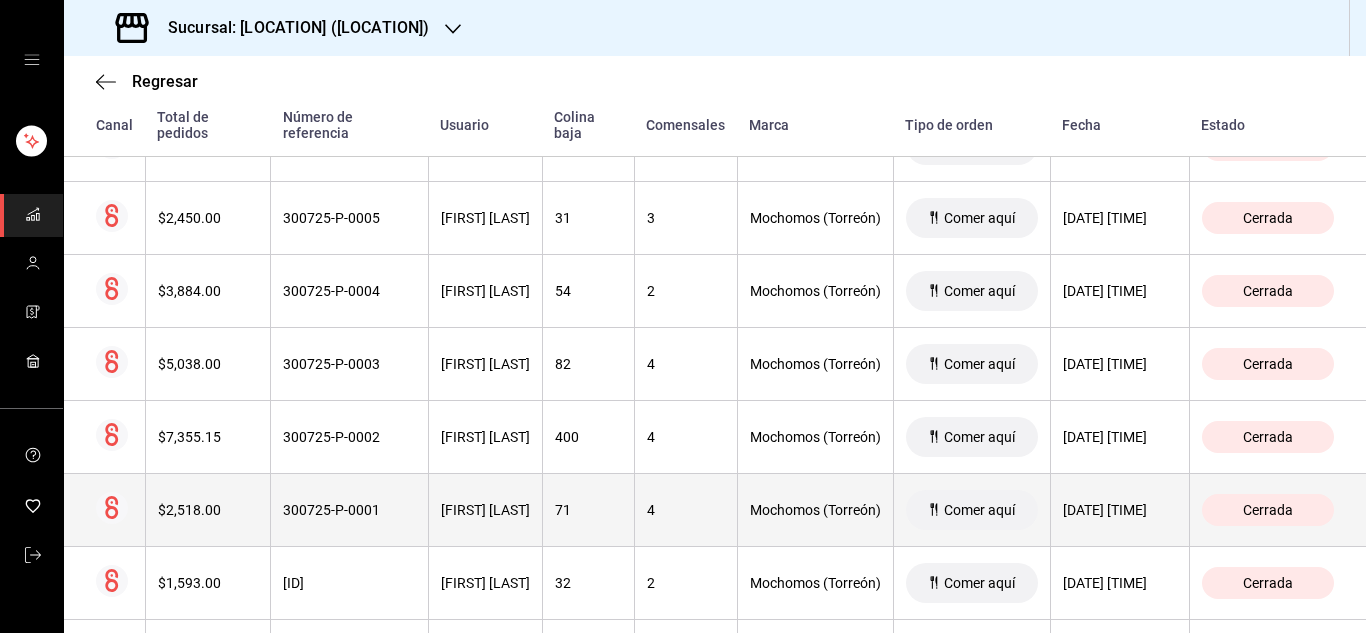 click on "$[PRICE] [ID] [FIRST] [LAST] [NUMBER] 1 [LOCATION] [ACTION] [DATE] [TIME] [STREET] $[PRICE] [ID] [FIRST] [LAST] [NUMBER] 1 [LOCATION] [ACTION] [DATE] [TIME] [STREET] $[PRICE] [ID] [FIRST] [LAST] [NUMBER] 1 [LOCATION] [ACTION] [DATE] [TIME] [STREET] $[PRICE] [ID] [FIRST] [LAST] [NUMBER] 1 [LOCATION] [ACTION] [DATE] [TIME] [STREET] $[PRICE] [ID] [FIRST] [LAST] [NUMBER] 1 [LOCATION] [ACTION] [DATE] [TIME] [STREET] $[PRICE] [ID] [FIRST] [LAST] [NUMBER] 1 [LOCATION] [ACTION] [DATE] [TIME] [STREET] $[PRICE] [ID] [NUMBER] 1 [LOCATION] [ACTION] [DATE] [TIME] [STREET] $[PRICE] [ID] [FIRST] [LAST] [NUMBER] 1 [LOCATION] [ACTION] [DATE] [TIME] [STREET] $[PRICE] [ID] [FIRST] [LAST] [NUMBER] 1 [LOCATION] [ACTION] [DATE] [TIME] [STREET] $[PRICE] [ID] [NUMBER] 2 [LOCATION] [ACTION] [DATE] [TIME] [STREET] $[PRICE]" at bounding box center [715, -9418] 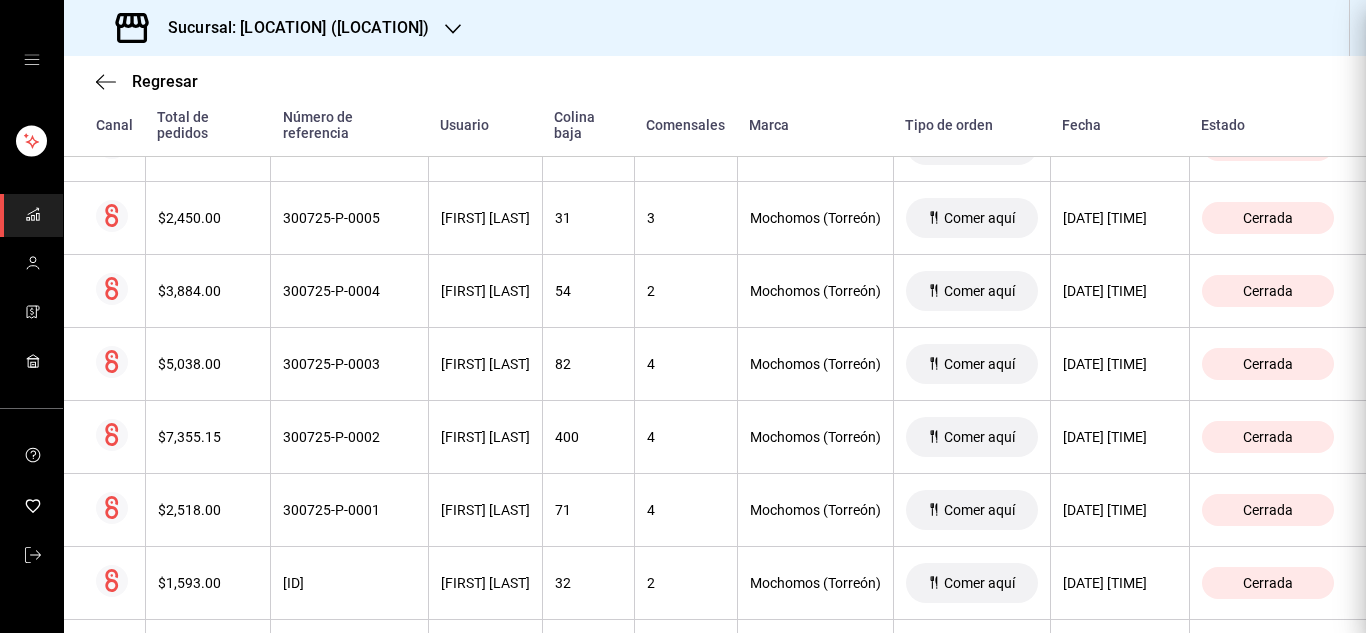 drag, startPoint x: 1335, startPoint y: 67, endPoint x: 1304, endPoint y: 42, distance: 39.824615 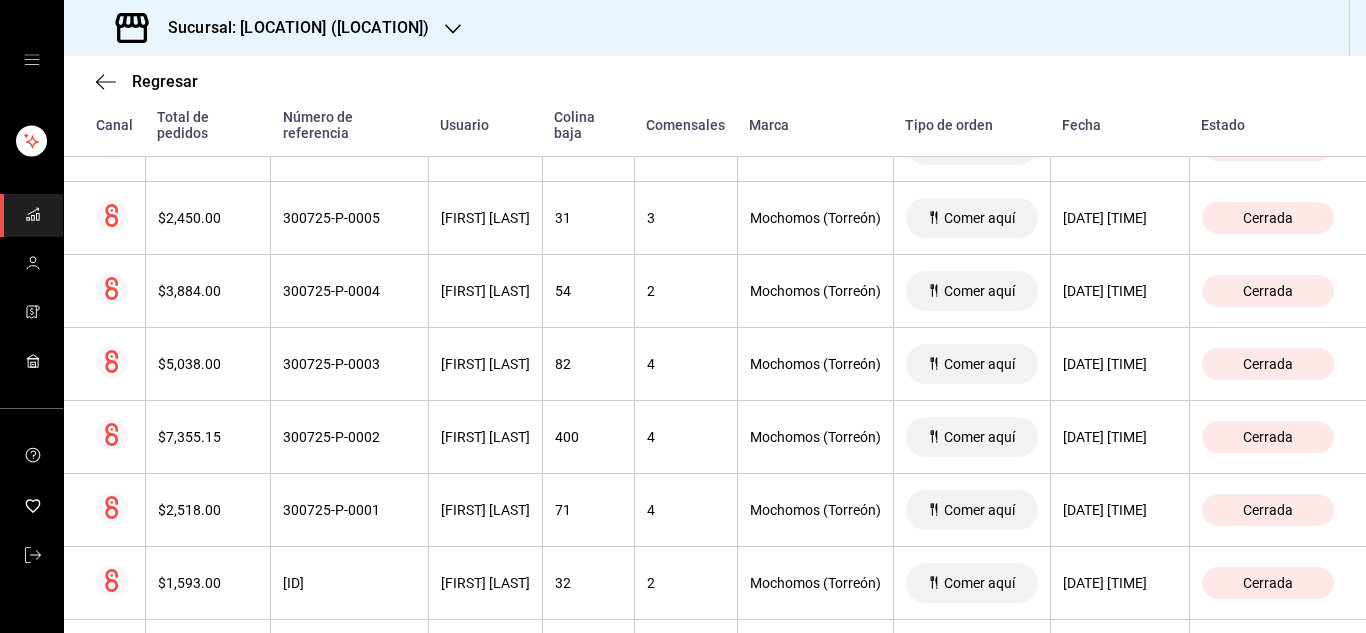 scroll, scrollTop: 29467, scrollLeft: 0, axis: vertical 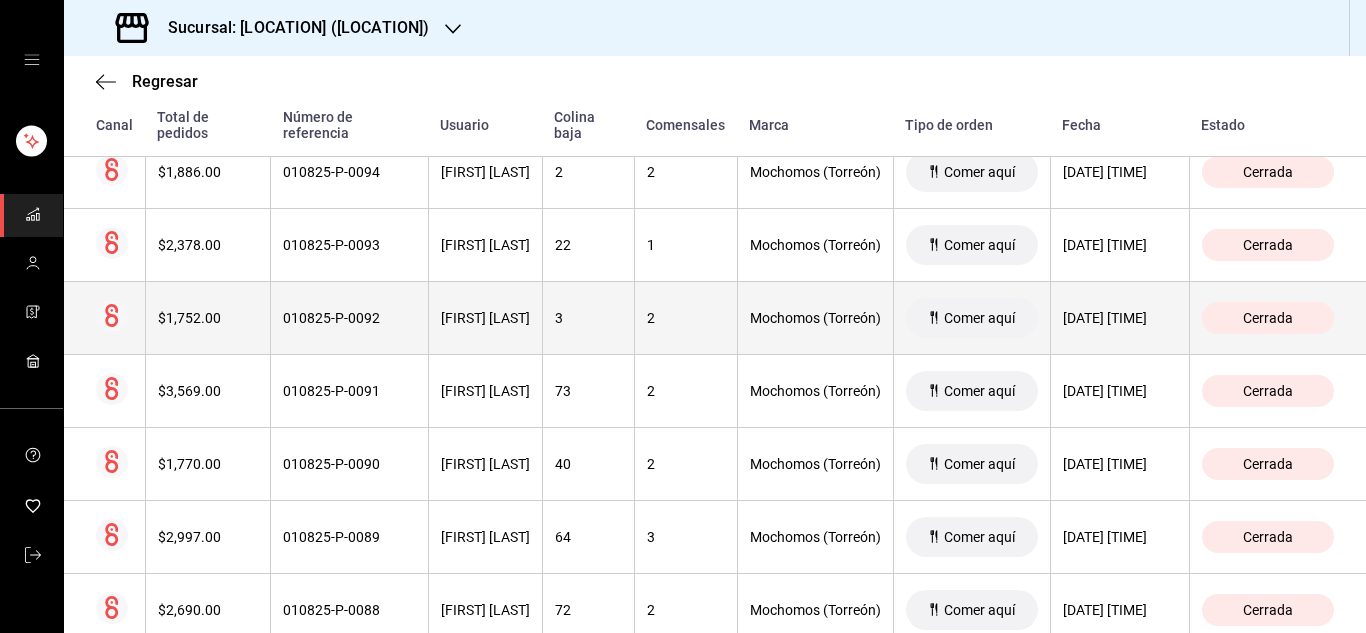 click on "Cerrada" at bounding box center [1268, 318] 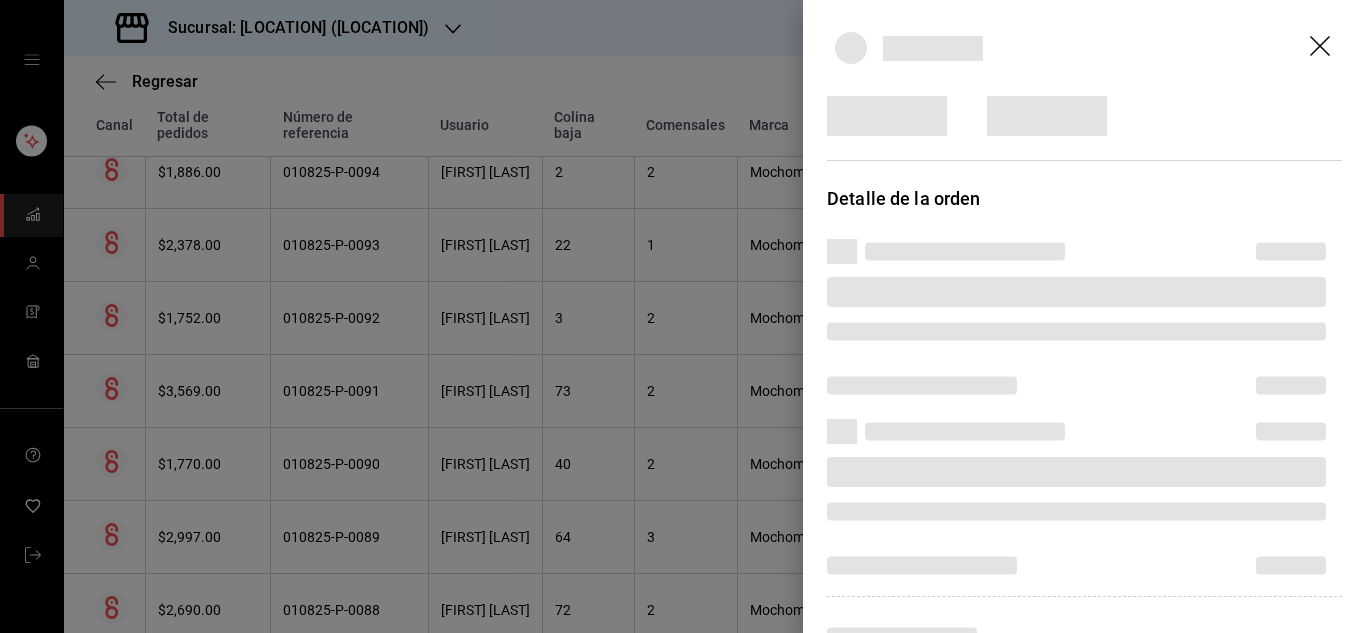 click at bounding box center (683, 316) 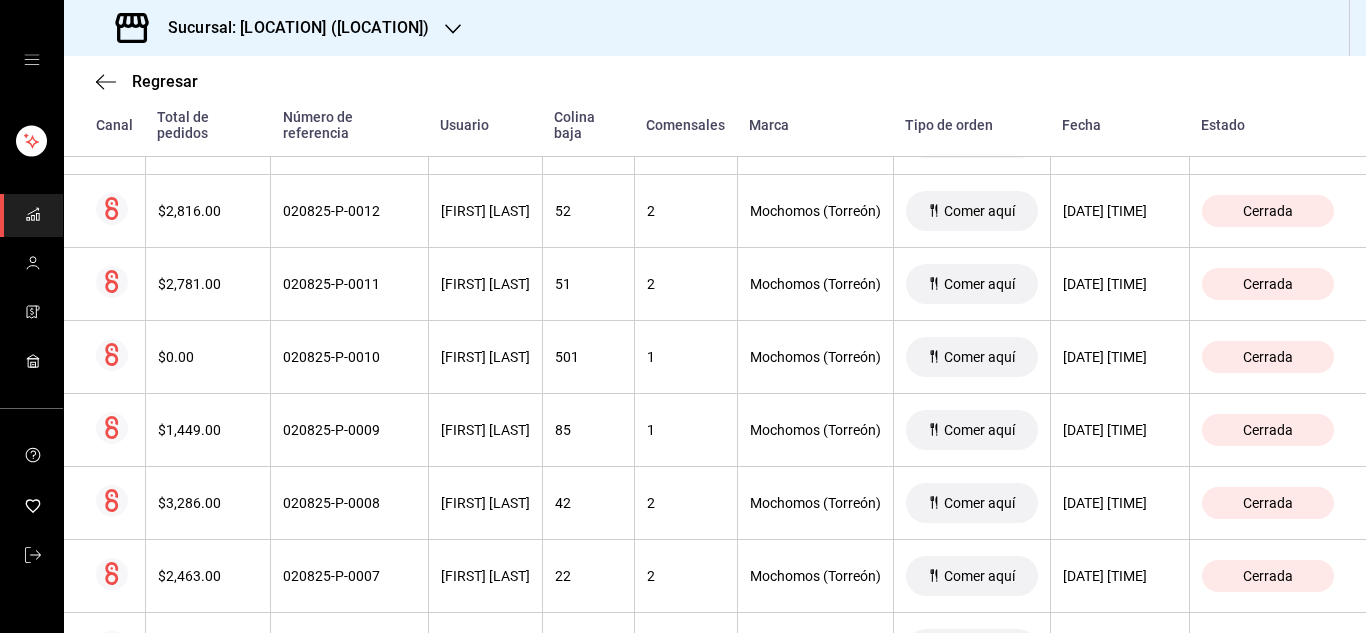 scroll, scrollTop: 10353, scrollLeft: 0, axis: vertical 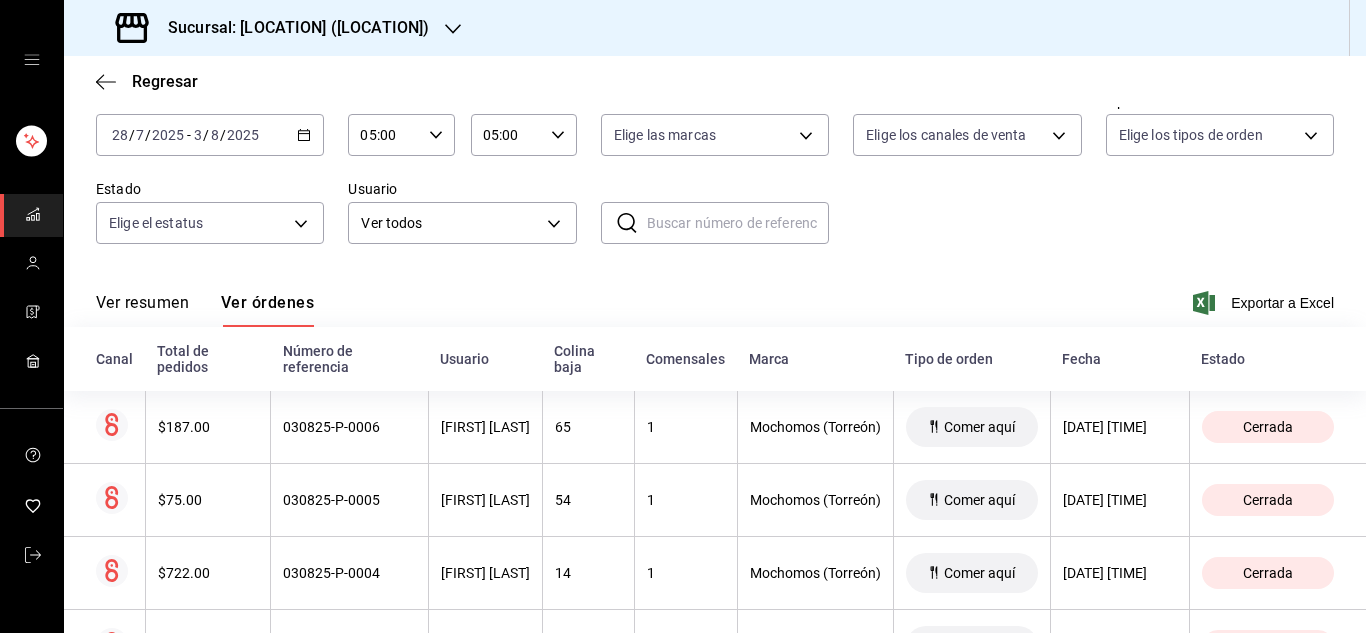 click on "8" at bounding box center (215, 135) 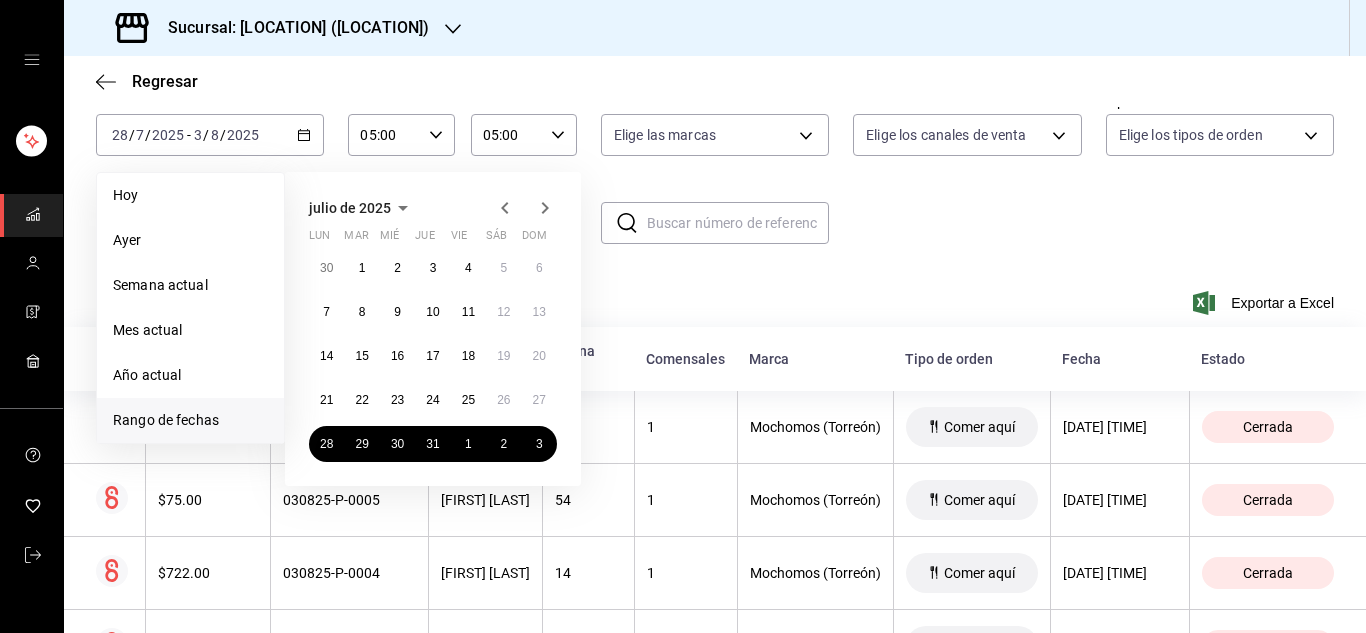 click on "Fecha [DATE] [DATE] - [DATE] [DATE] Hoy Ayer Semana actual Mes actual Año actual Rango de fechas [MONTH] de [YEAR] lun mar mié jue vie sáb dom 30 1 2 3 4 5 6 7 8 9 10 11 12 13 14 15 16 17 18 19 20 21 22 23 24 25 26 27 28 29 30 31 1 2 3 Hora de inicio 05:00 Hora de inicio Hora fin 05:00 Hora fin Marca Elige las marcas Canal de venta Elige los canales de venta Tipo de orden Elige los tipos de orden Estado Elige el estatus Usuario Ver todos ALL ​ ​ Ver resumen Ver órdenes Exportar a Excel Canal Total de pedidos Número de referencia Usuario Colina baja Comensales Marca Tipo de orden Fecha Estado $187.00 030825-P-0006 [FIRST] [LAST] 65 1 Mochomos ([CITY]) Comer aquí 08/03/2025 01:07 AM Cerrada $75.00 030825-P-0005 [FIRST] [LAST] 54 1 Mochomos ([CITY]) Comer aquí 08/03/2025 01:04 AM Cerrada $722.00 030825-P-0004 [FIRST] [LAST] 14 1 Mochomos ([CITY]) Comer aquí 08/03/2025 00:59 Cerrada $190.00 030825-P-0003 [FIRST] [LAST] 505 1 Mochomos ([CITY]) Comer aquí 08/03/2025 00:52 100 1" at bounding box center [715, 19842] 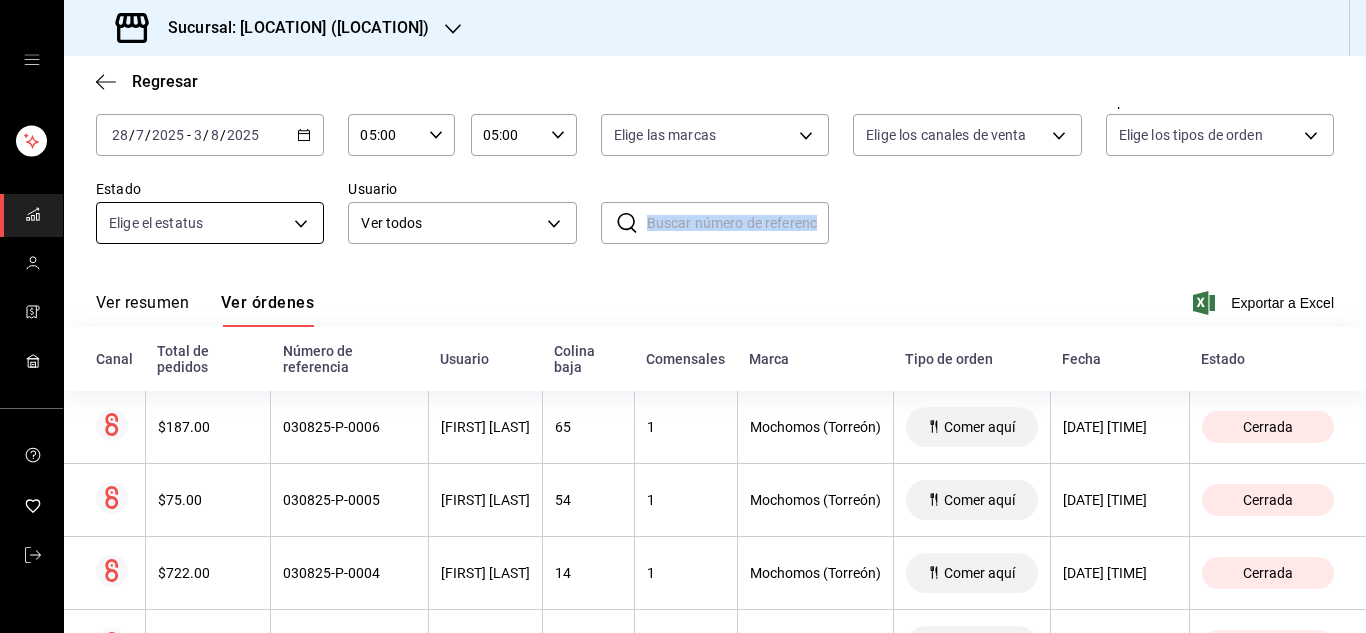 click on "Sucursal: Mochomos ([CITY]) Regresar Órdenes Fecha [DATE] [DATE] - [DATE] [DATE] Hora de inicio 05:00 Hora de inicio Hora fin 05:00 Hora fin Marca Elige las marcas Canal de venta Elige los canales de venta Tipo de orden Elige los tipos de orden Estado Elige el estatus Usuario Ver todos ALL ​ ​ Ver resumen Ver órdenes Exportar a Excel Canal Total de pedidos Número de referencia Usuario Colina baja Comensales Marca Tipo de orden Fecha Estado $187.00 [ORDER_ID] [FIRST] [LAST] 65 1 Mochomos ([CITY]) Comer aquí [DATE] [TIME] Cerrada $75.00 [ORDER_ID] [FIRST] [LAST] 54 1 Mochomos ([CITY]) Comer aquí [DATE] [TIME] Cerrada $722.00 [ORDER_ID] [FIRST] [LAST] 14 1 Mochomos ([CITY]) Comer aquí [DATE] [TIME] Cerrada $190.00 [ORDER_ID] [FIRST] [LAST] 505 1 Mochomos ([CITY]) Comer aquí [DATE] [TIME] Cerrada $595.00 [ORDER_ID] [FIRST] [LAST] 100 1 Mochomos ([CITY]) Comer aquí [DATE] [TIME] Cerrada $466.00 [ORDER_ID] [FIRST] [LAST] 503 1 Cerrada" at bounding box center (683, 316) 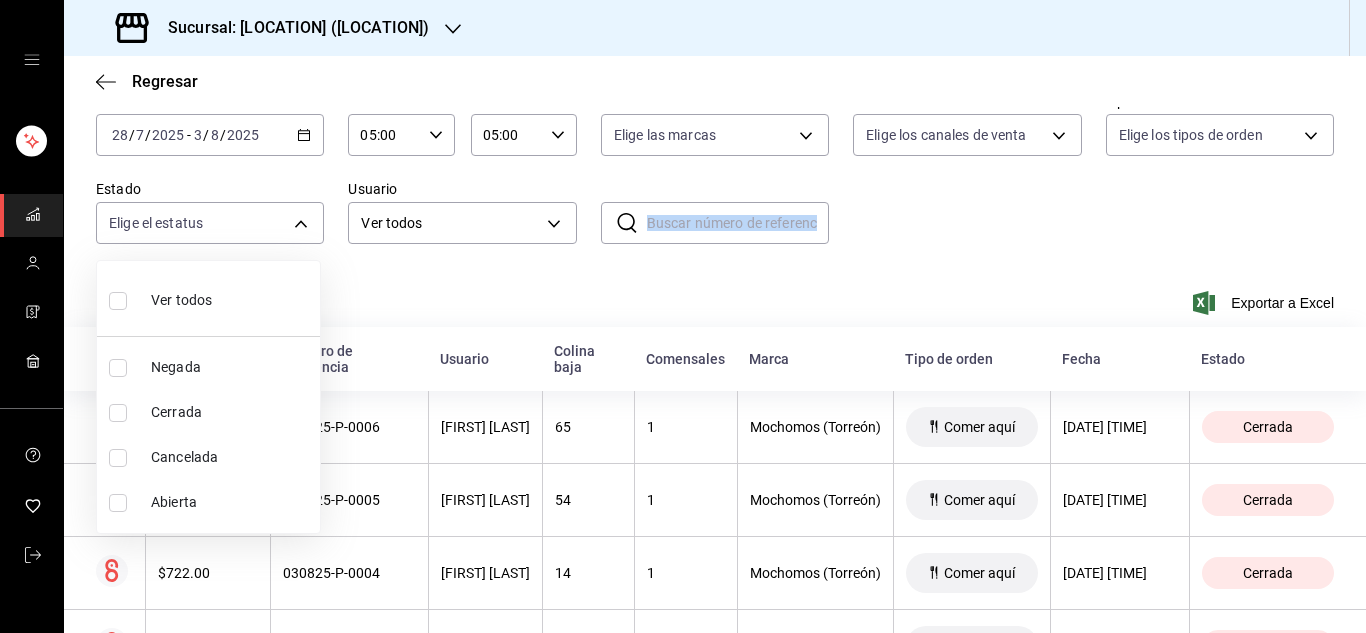 click at bounding box center [683, 316] 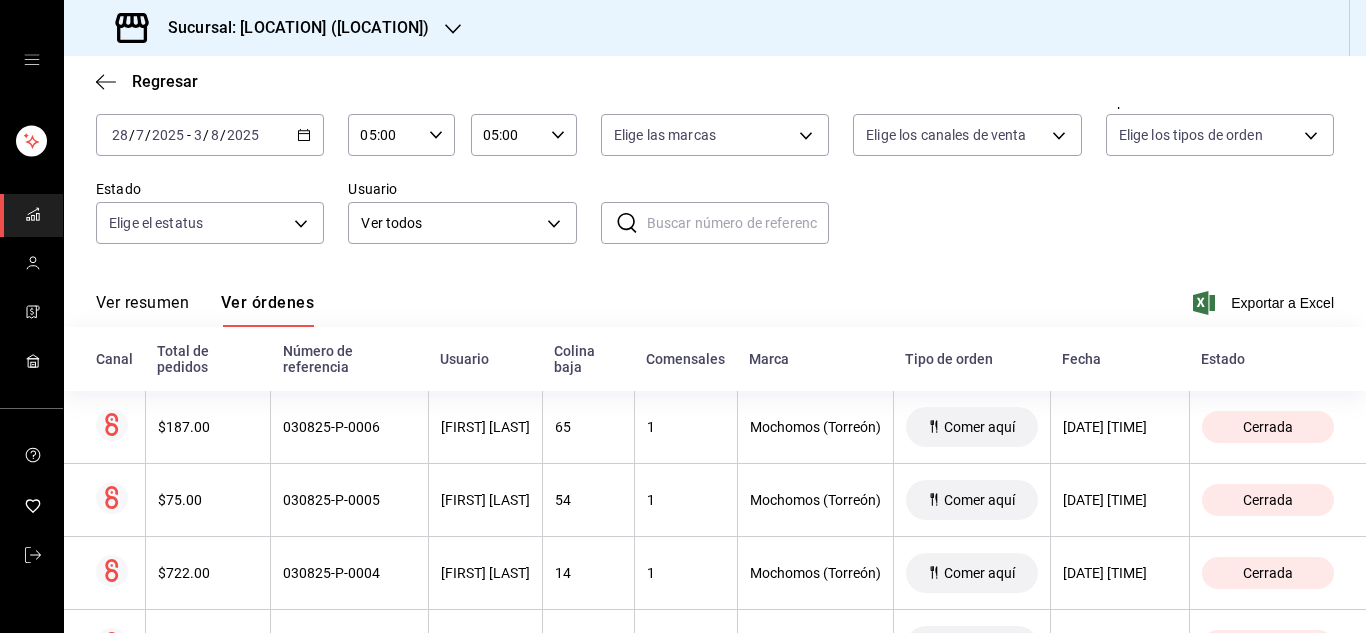 click 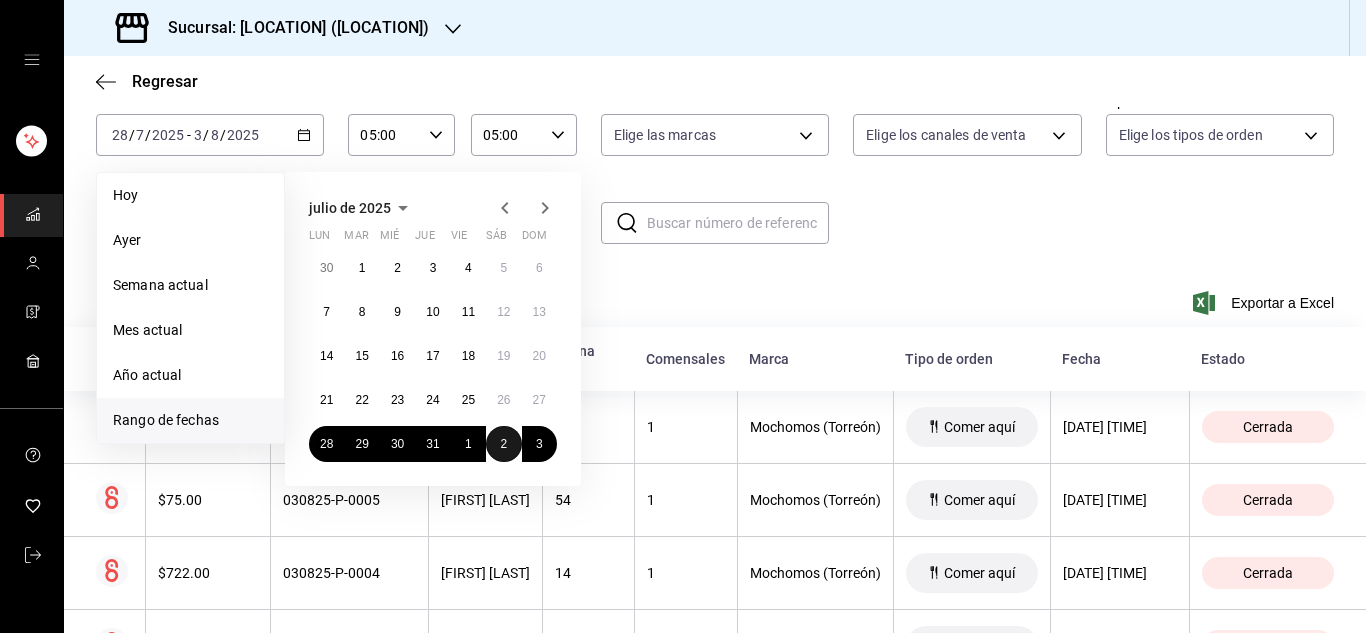 click on "2" at bounding box center [503, 444] 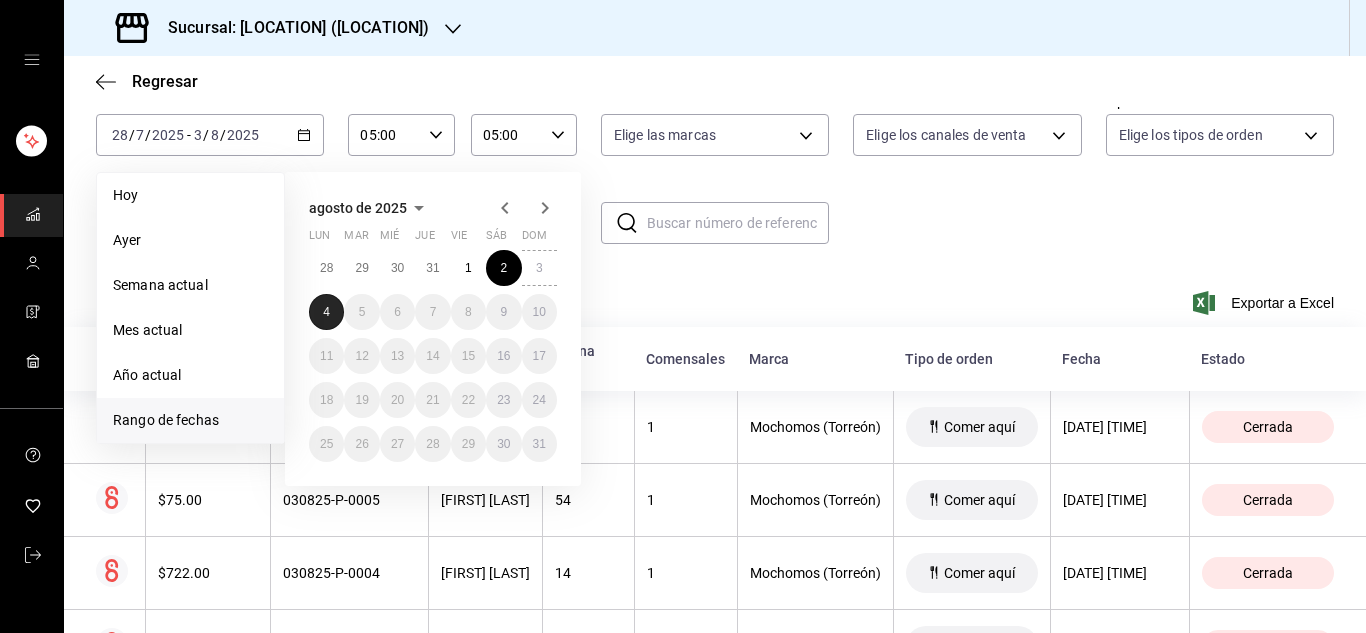 click on "4" at bounding box center (326, 312) 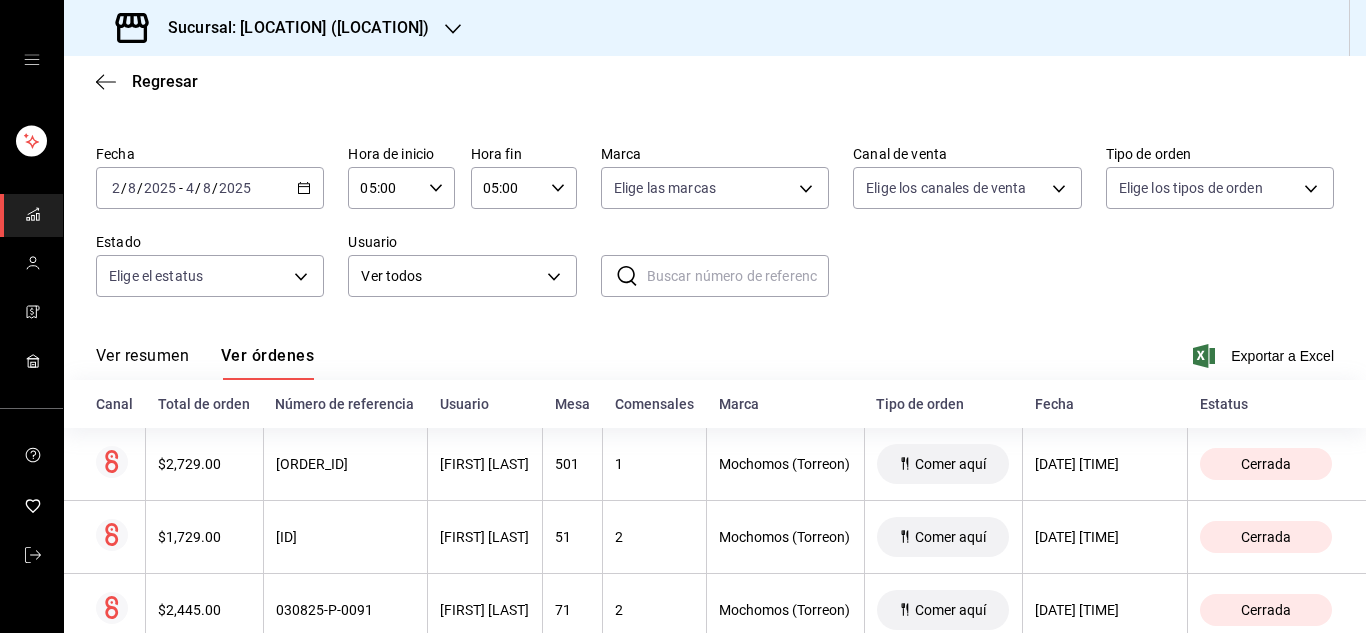 scroll, scrollTop: 101, scrollLeft: 0, axis: vertical 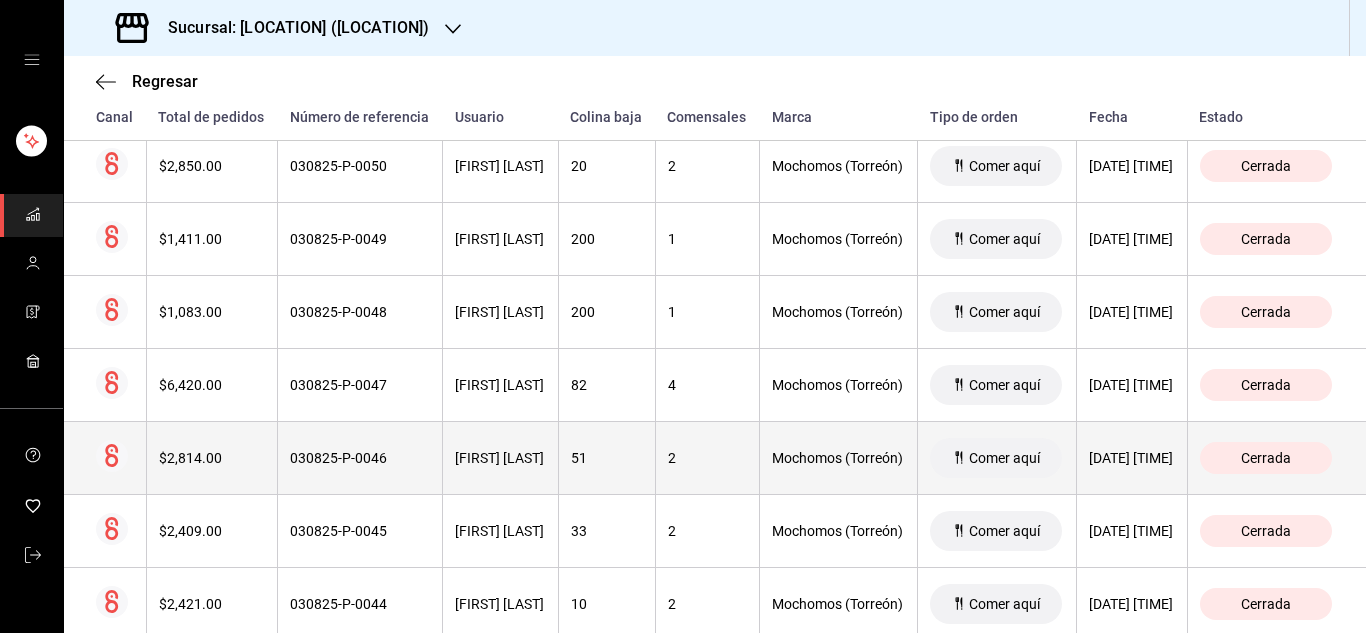 click on "[DATE] [TIME]" at bounding box center (1131, 458) 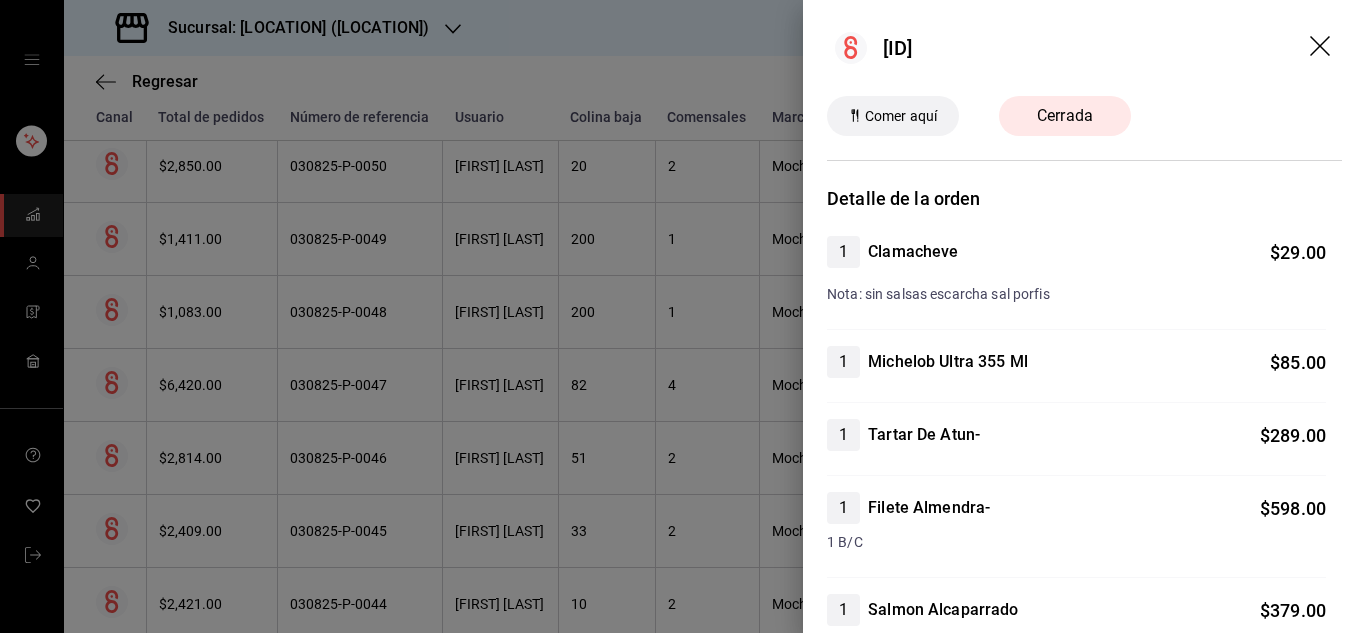 drag, startPoint x: 1293, startPoint y: 66, endPoint x: 1302, endPoint y: 49, distance: 19.235384 